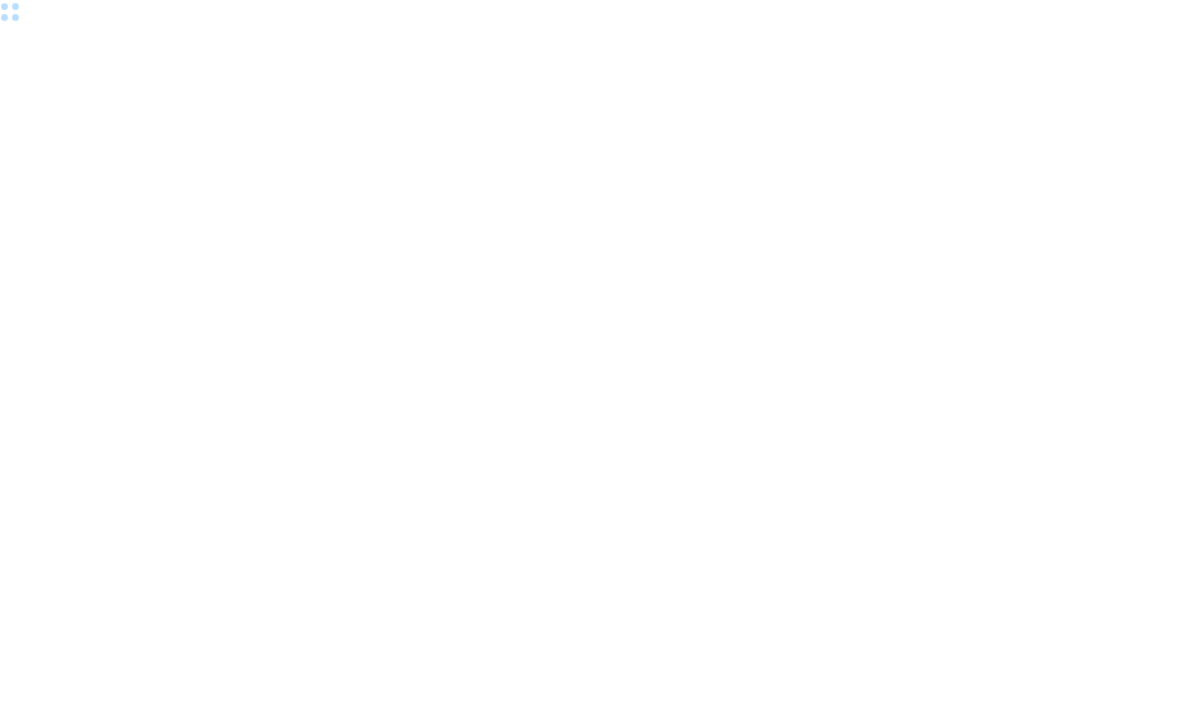 scroll, scrollTop: 0, scrollLeft: 0, axis: both 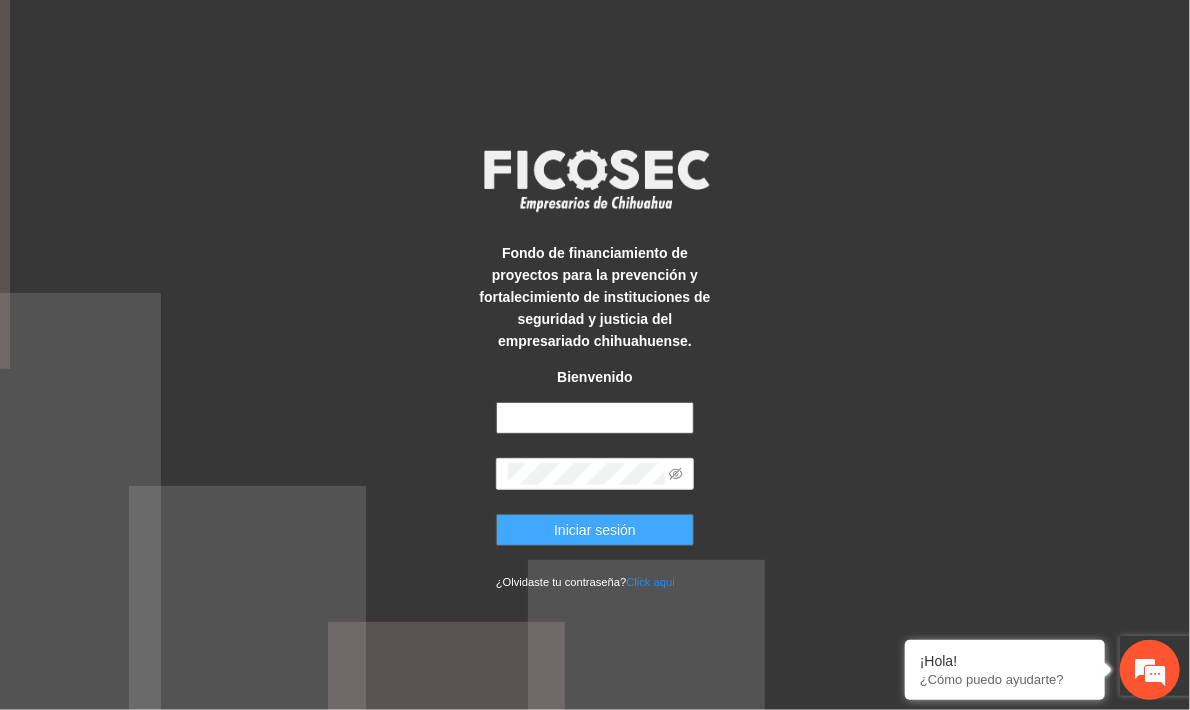 type on "**********" 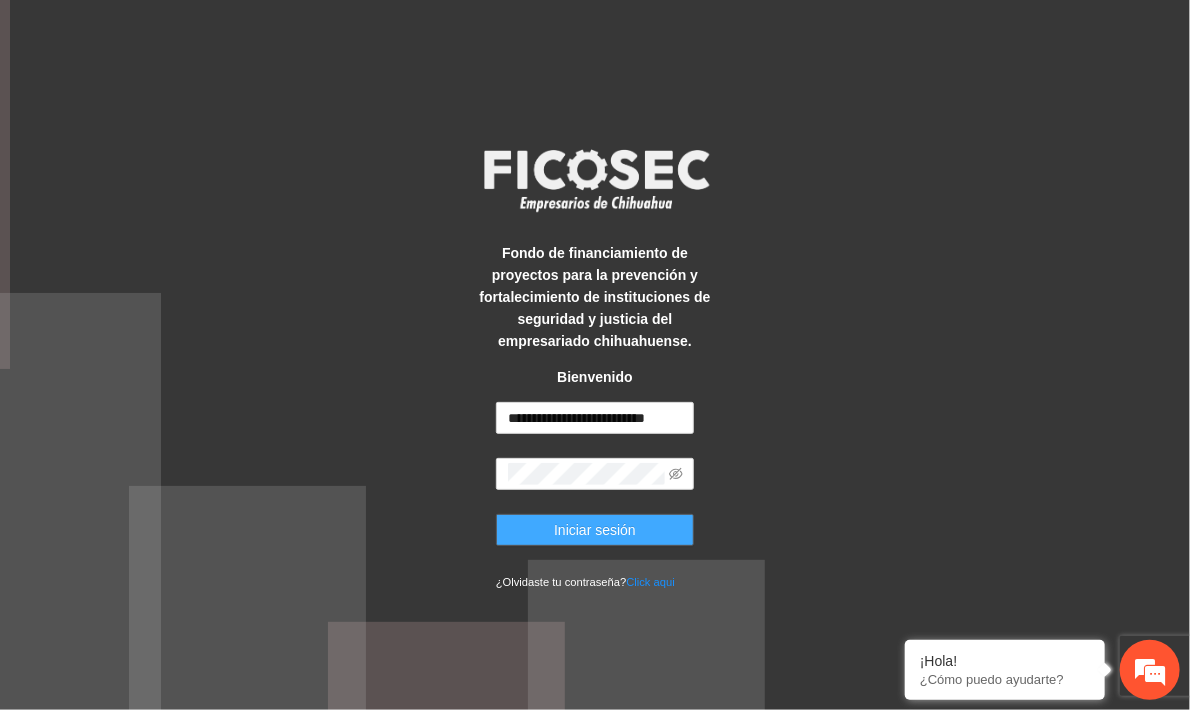 click on "Iniciar sesión" at bounding box center [595, 530] 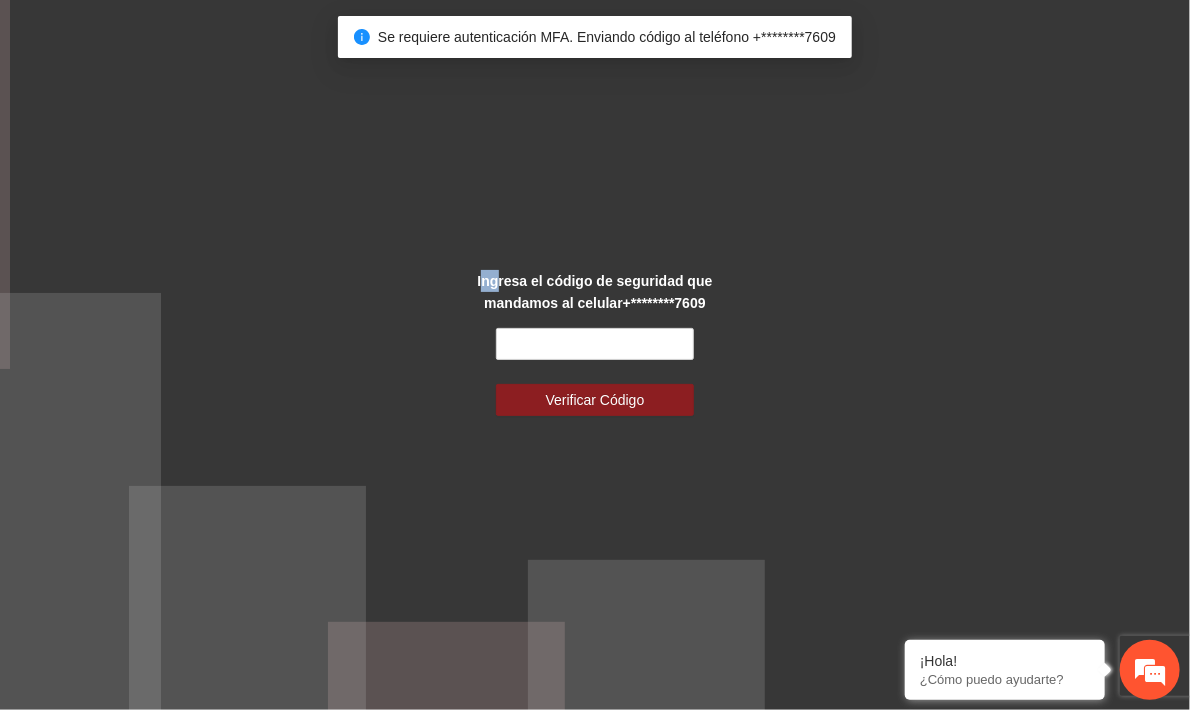 drag, startPoint x: 500, startPoint y: 1, endPoint x: 487, endPoint y: -26, distance: 29.966648 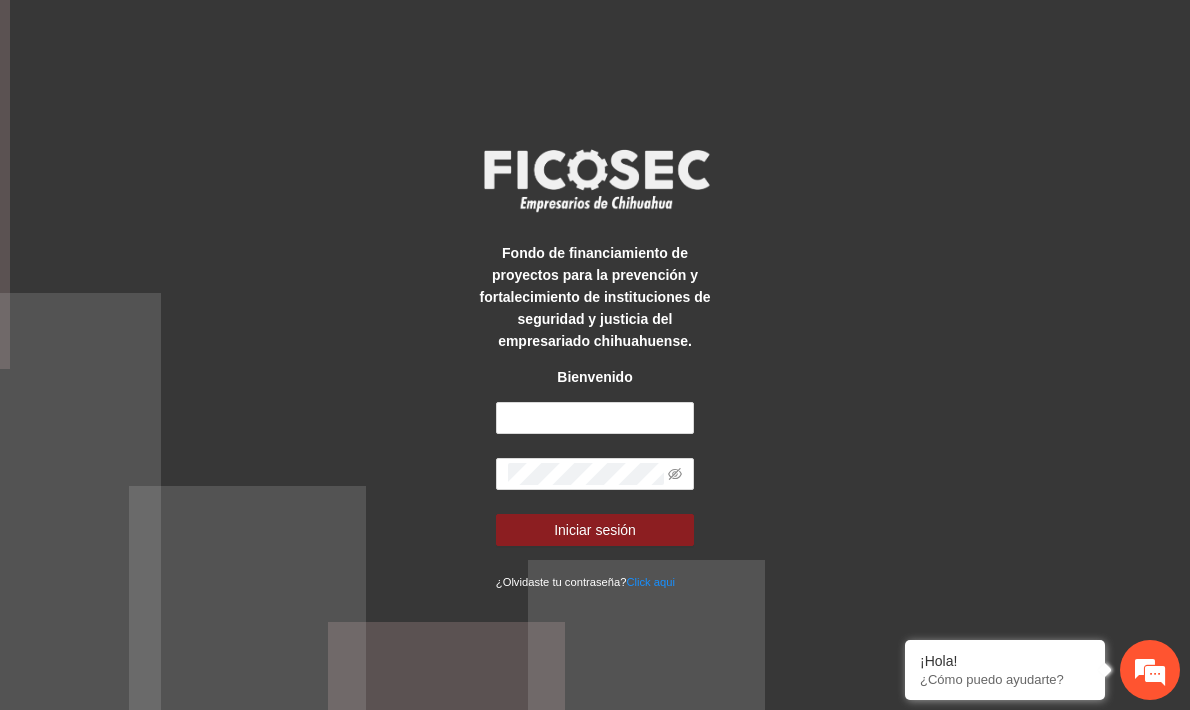 scroll, scrollTop: 0, scrollLeft: 0, axis: both 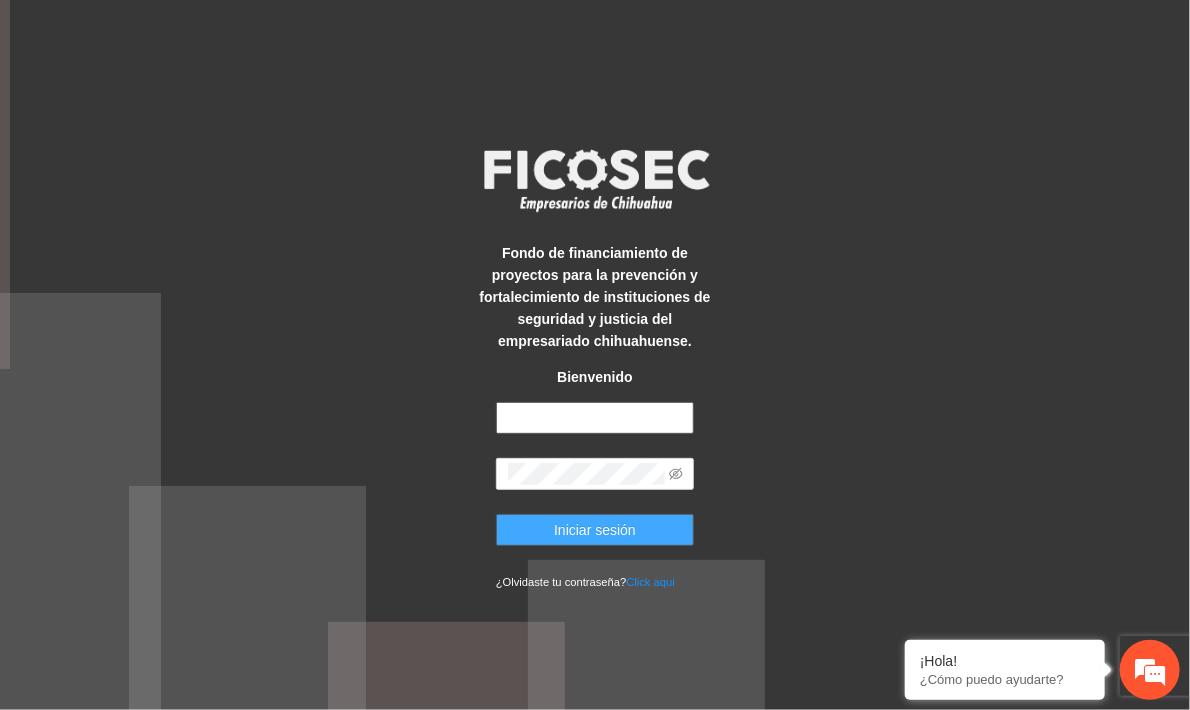 type on "**********" 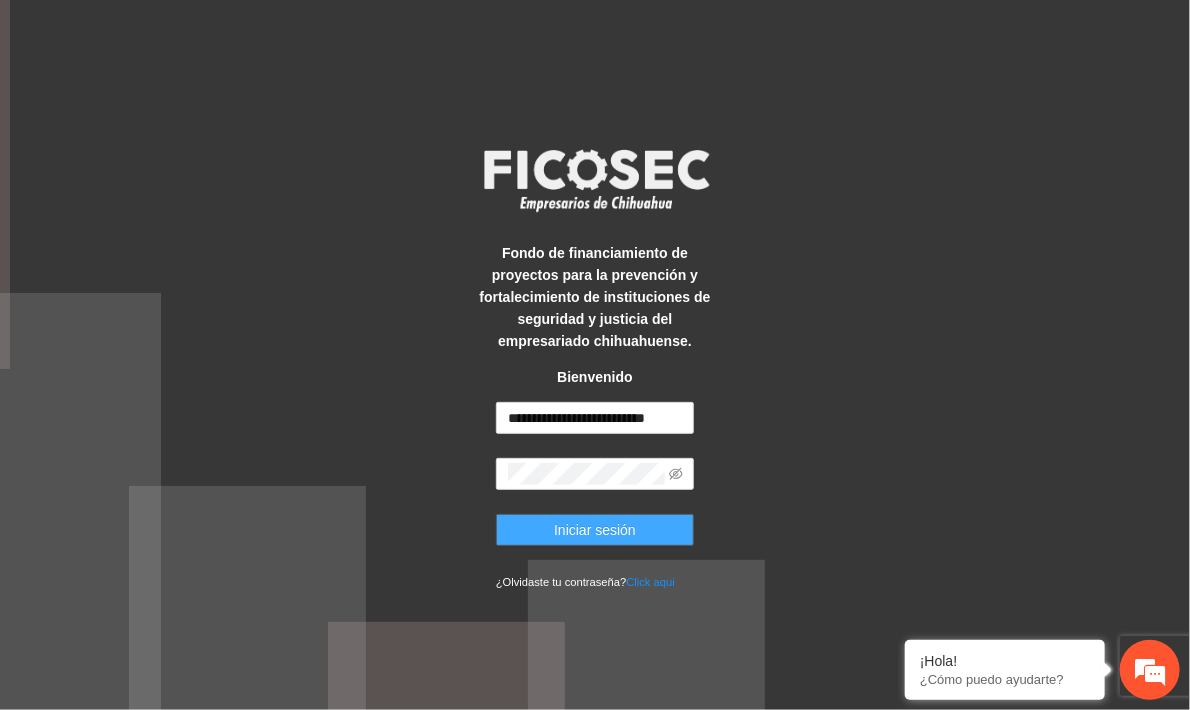 click on "Iniciar sesión" at bounding box center [595, 530] 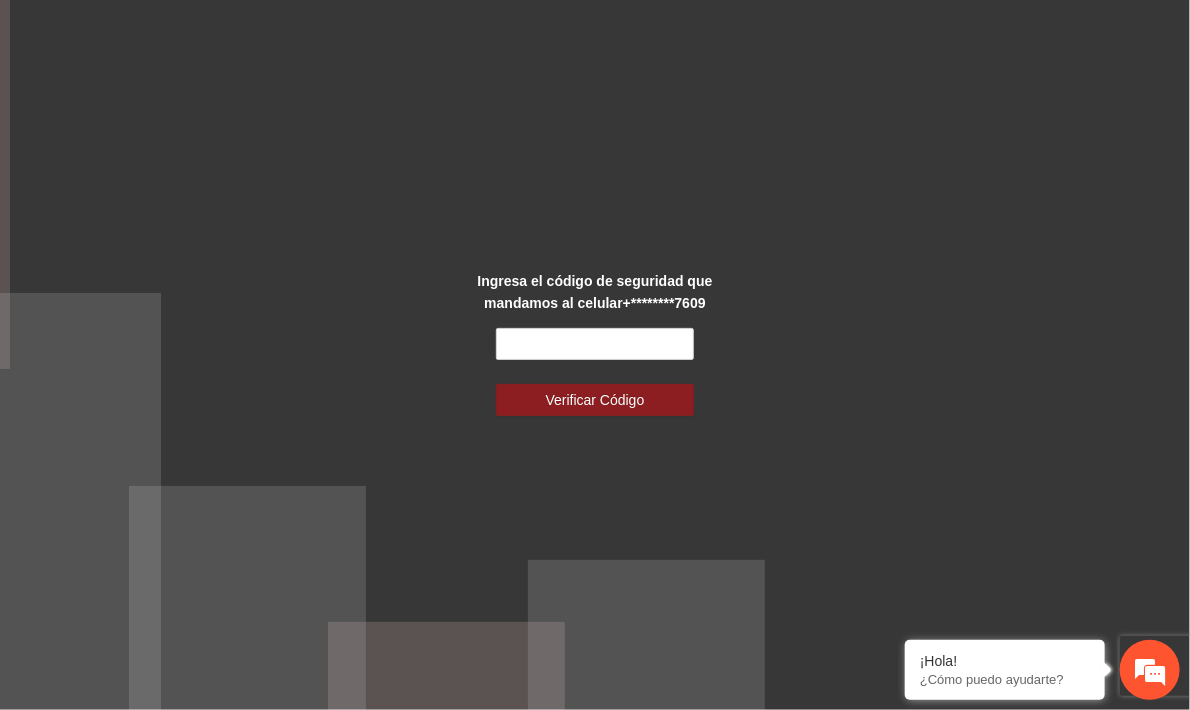 scroll, scrollTop: 0, scrollLeft: 0, axis: both 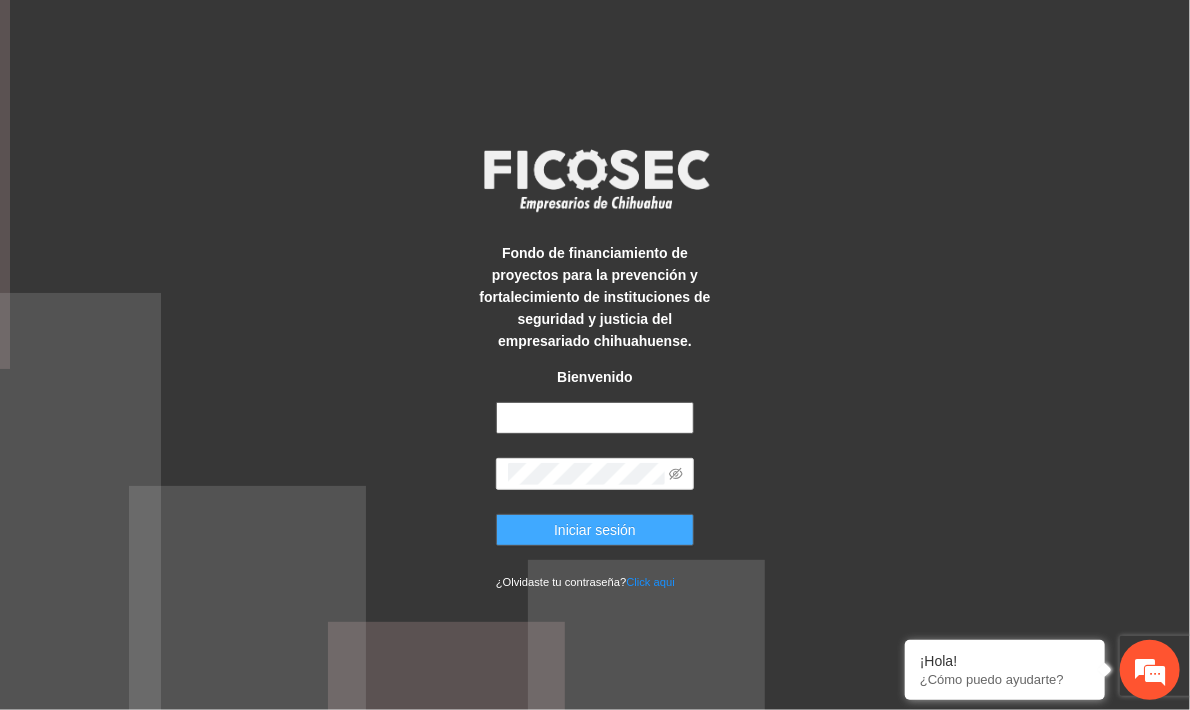 type on "**********" 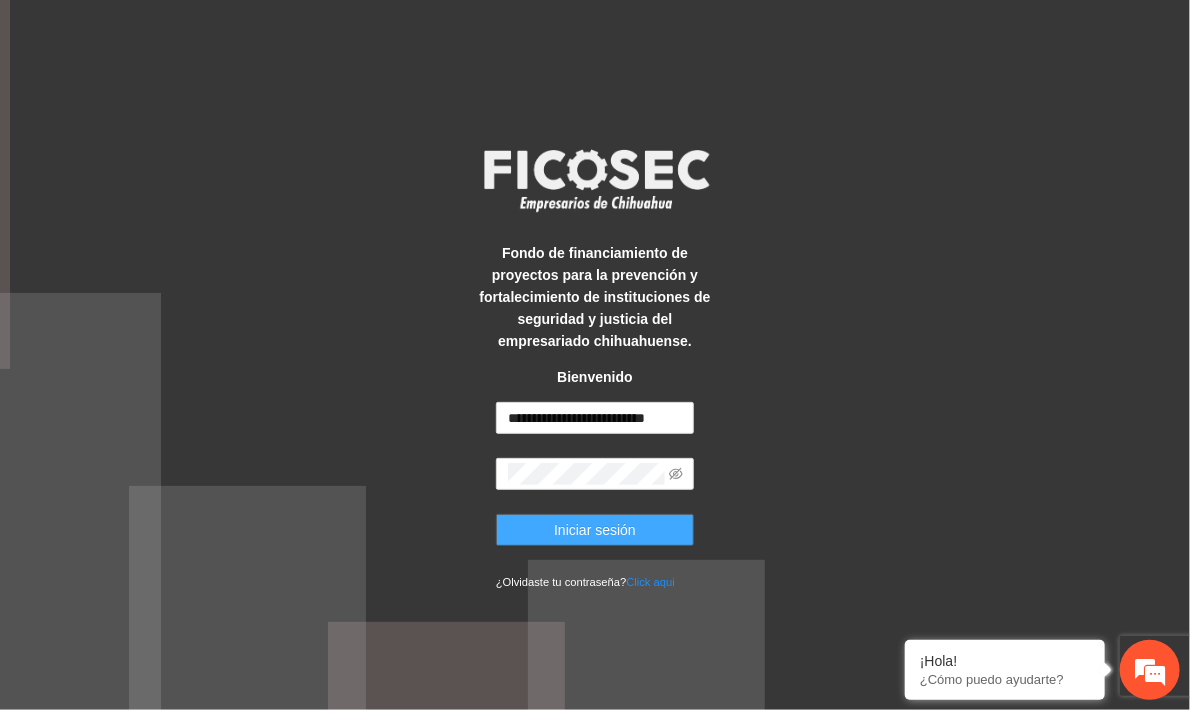 click on "Iniciar sesión" at bounding box center [595, 530] 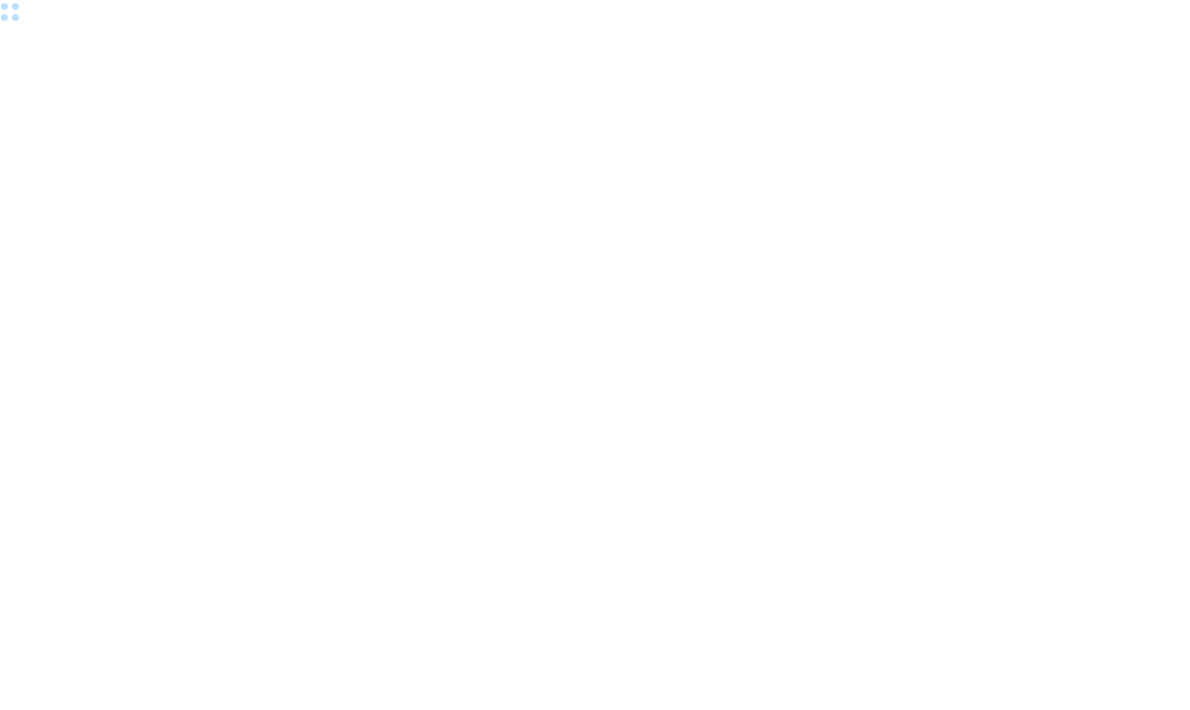 scroll, scrollTop: 0, scrollLeft: 0, axis: both 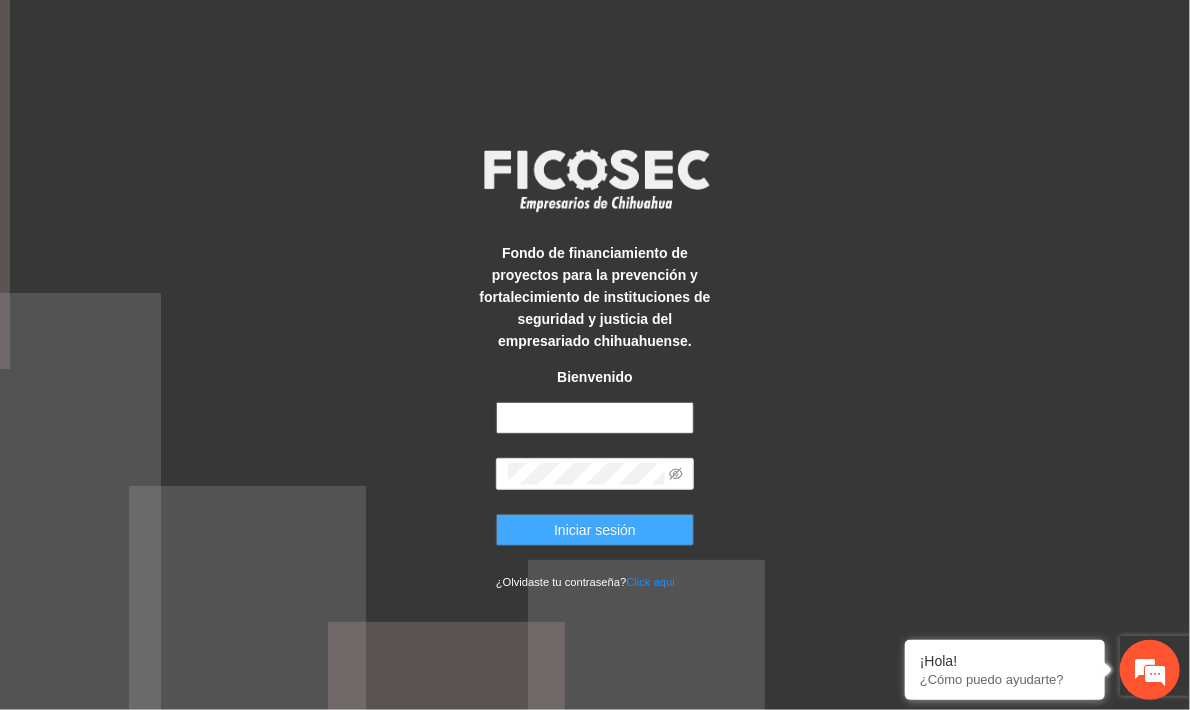 type on "**********" 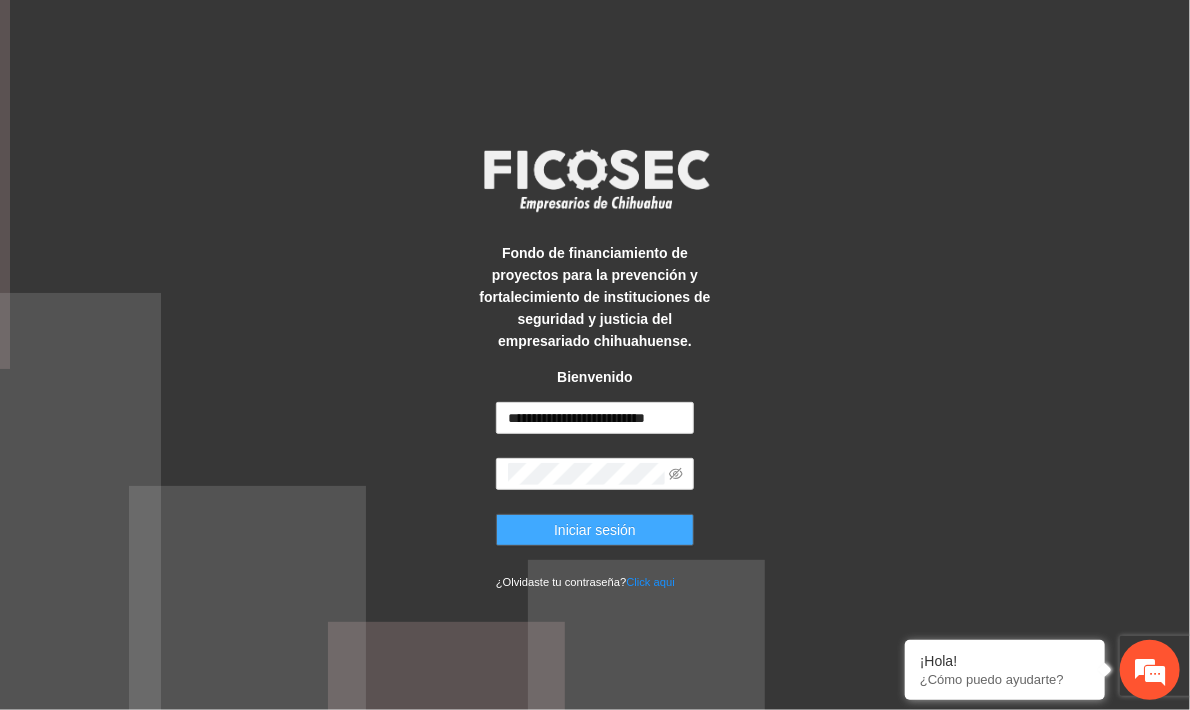 click on "Iniciar sesión" at bounding box center [595, 530] 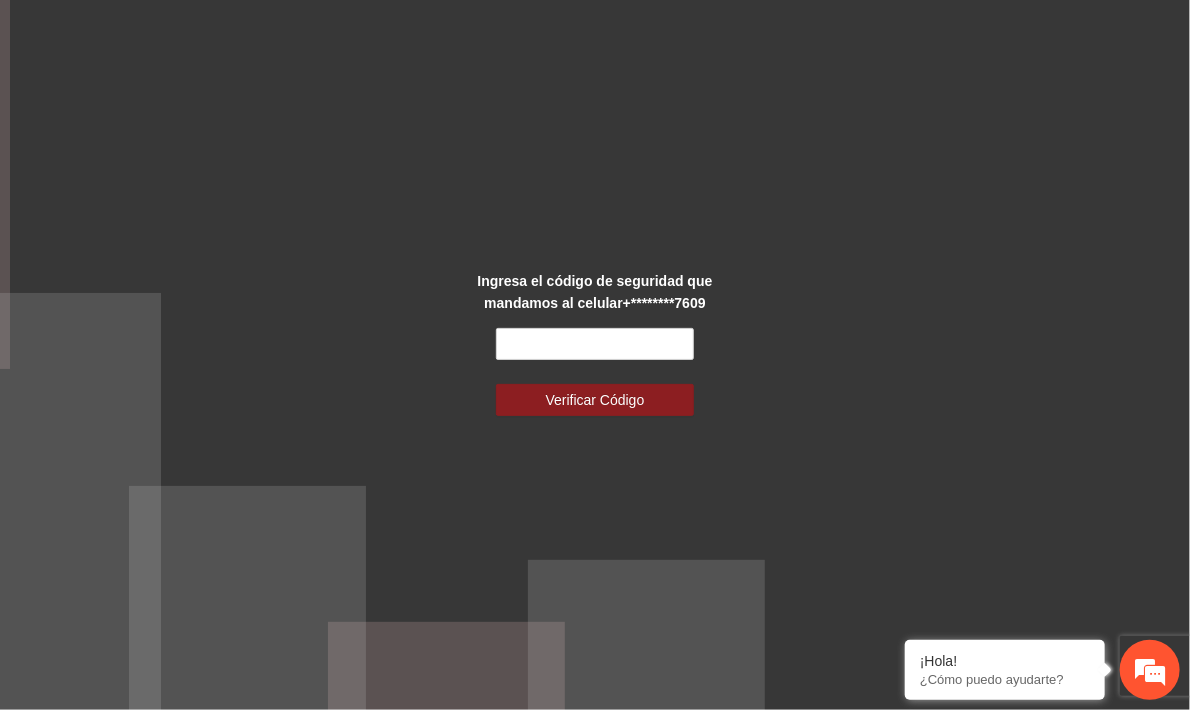 scroll, scrollTop: 0, scrollLeft: 0, axis: both 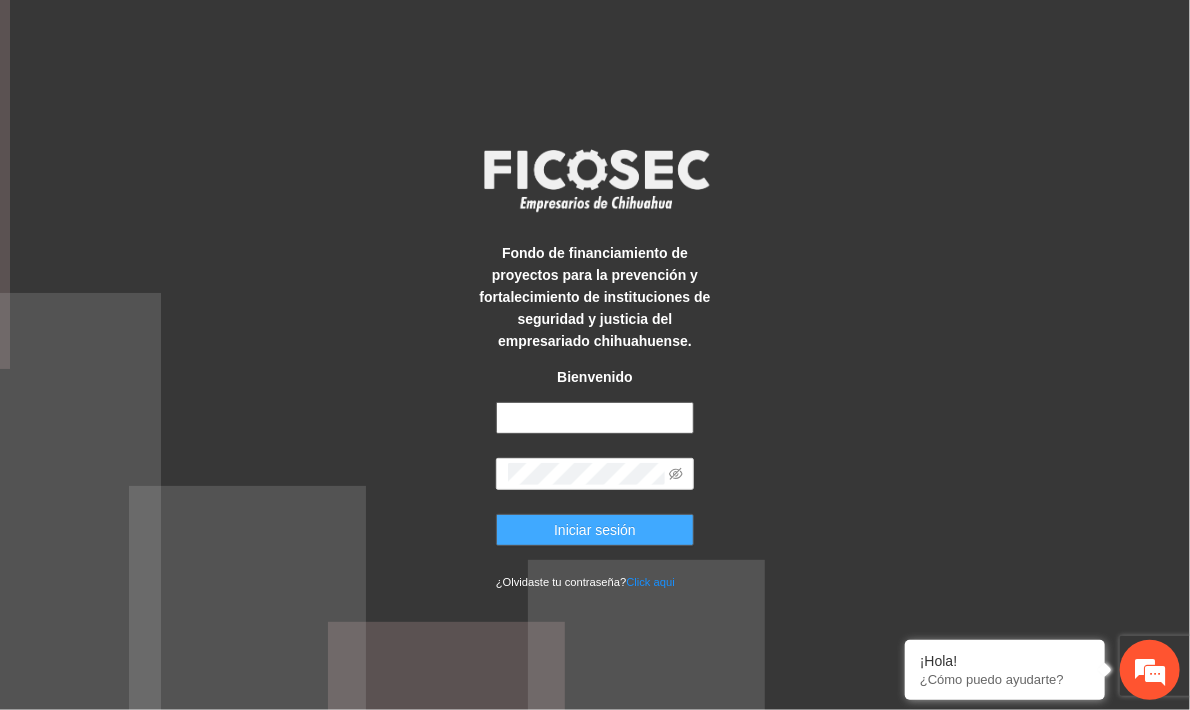 type on "**********" 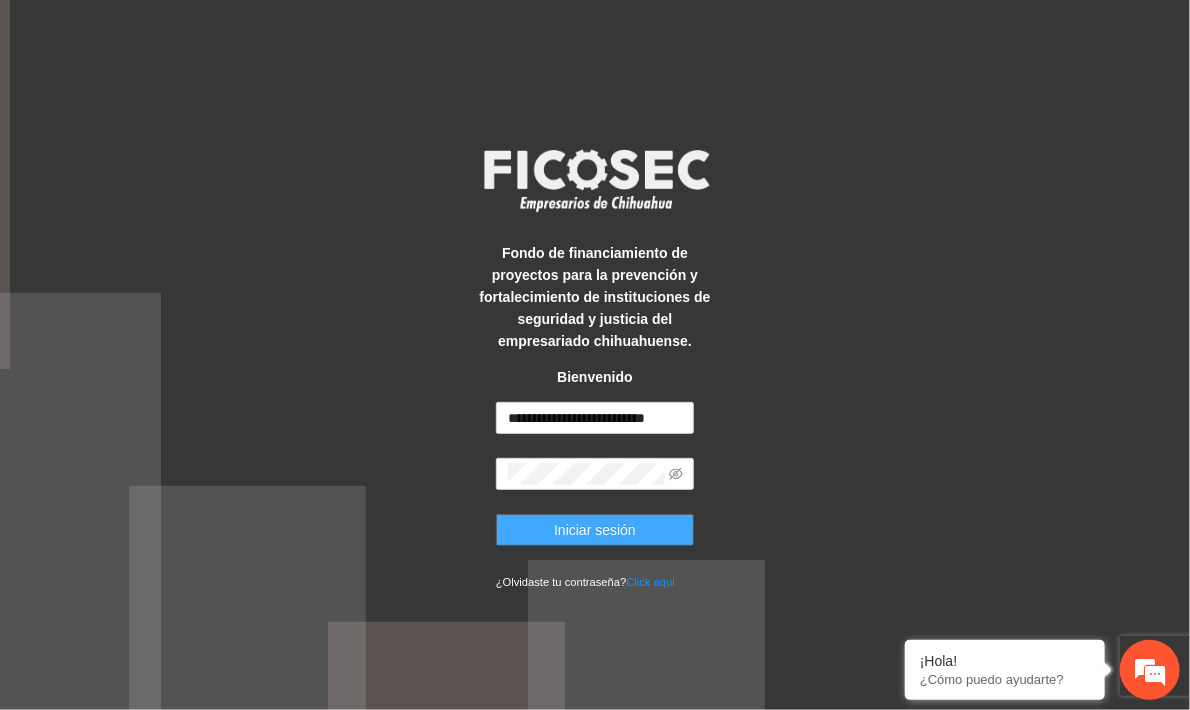 click on "Iniciar sesión" at bounding box center [595, 530] 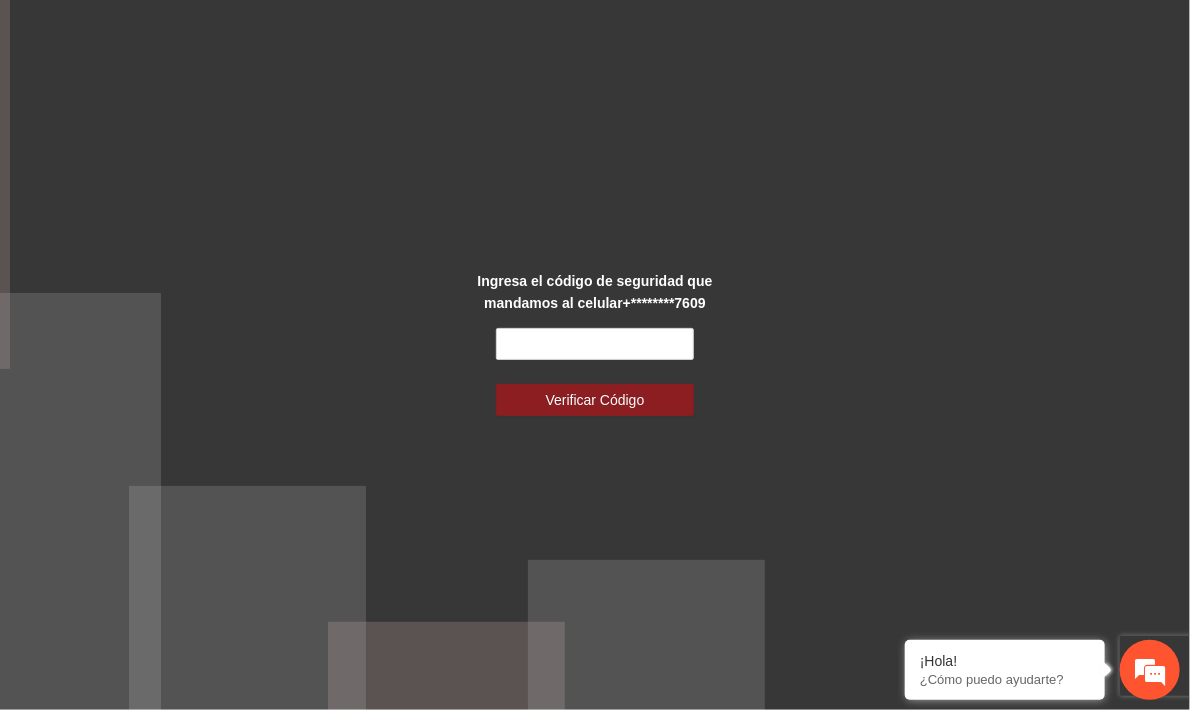 scroll, scrollTop: 0, scrollLeft: 0, axis: both 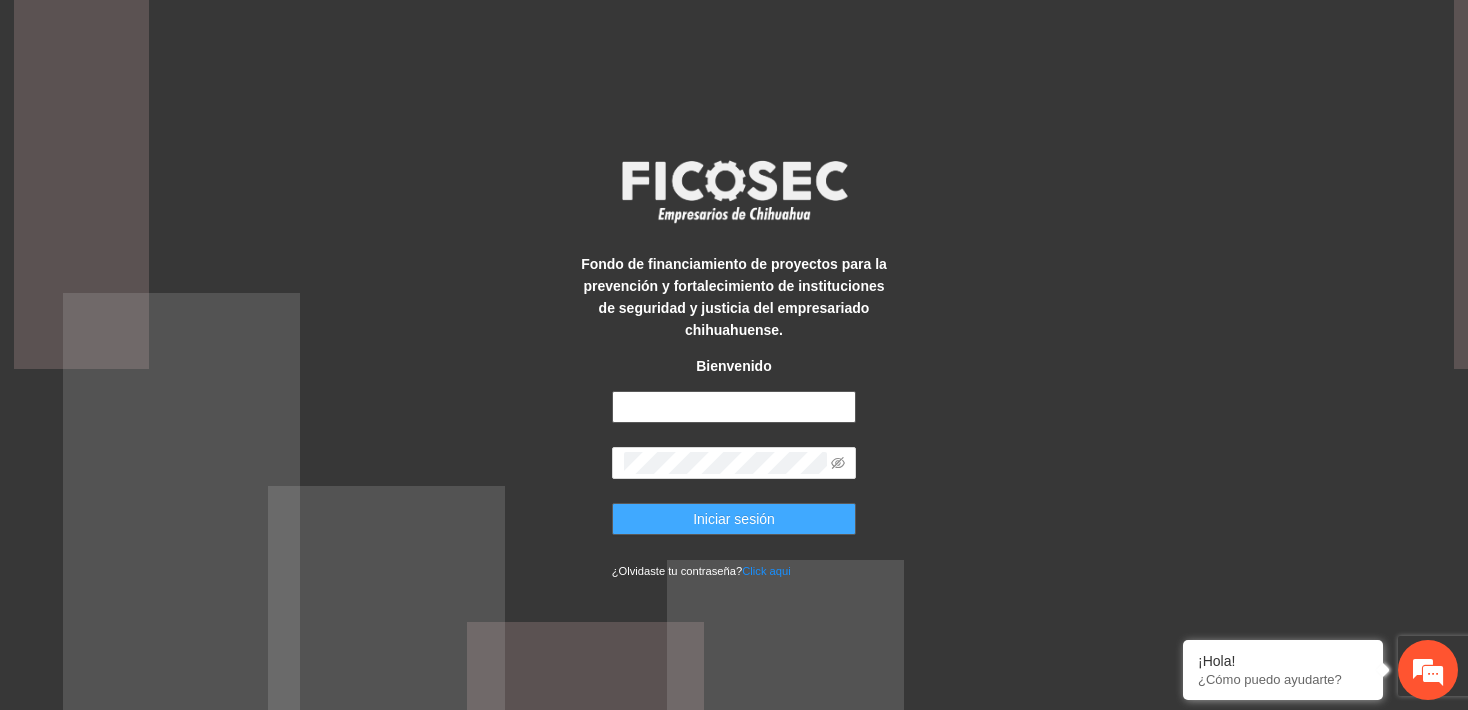 type on "**********" 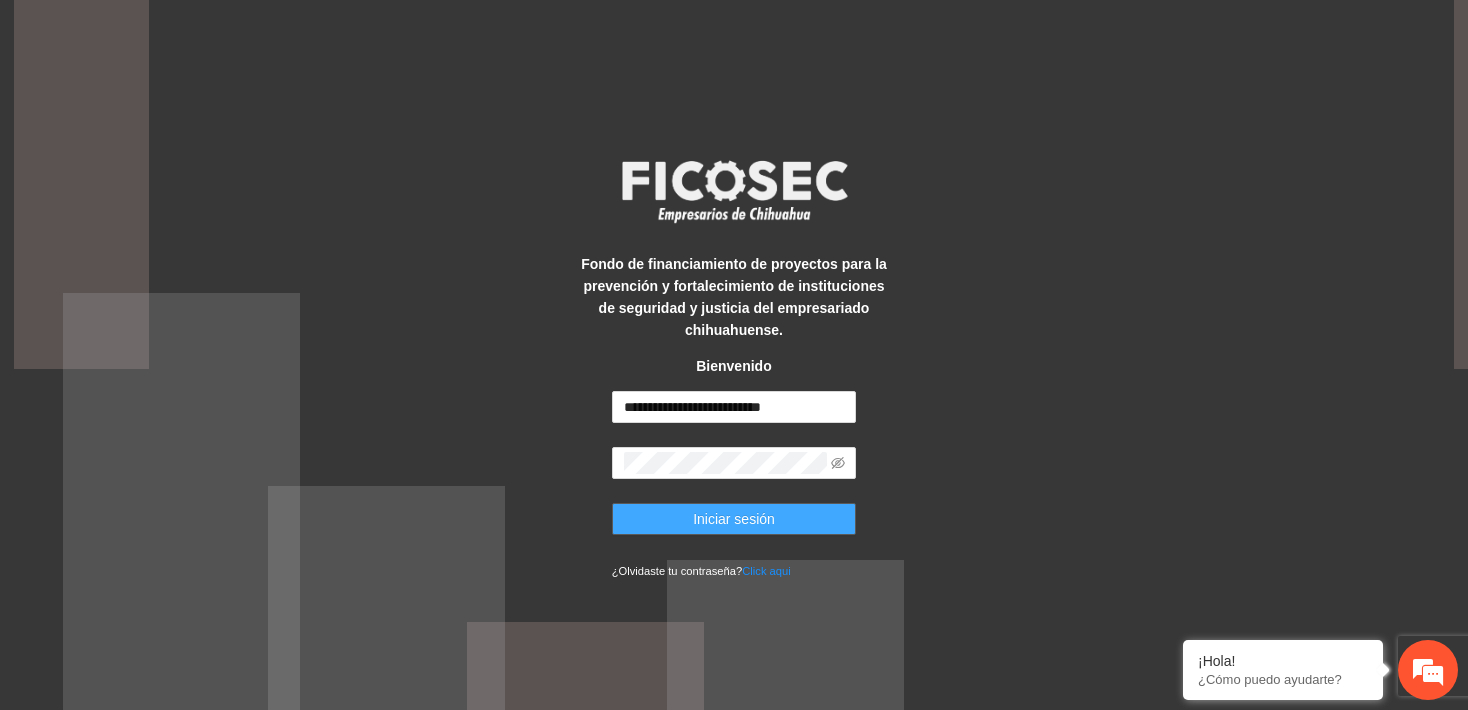 click on "Iniciar sesión" at bounding box center (734, 519) 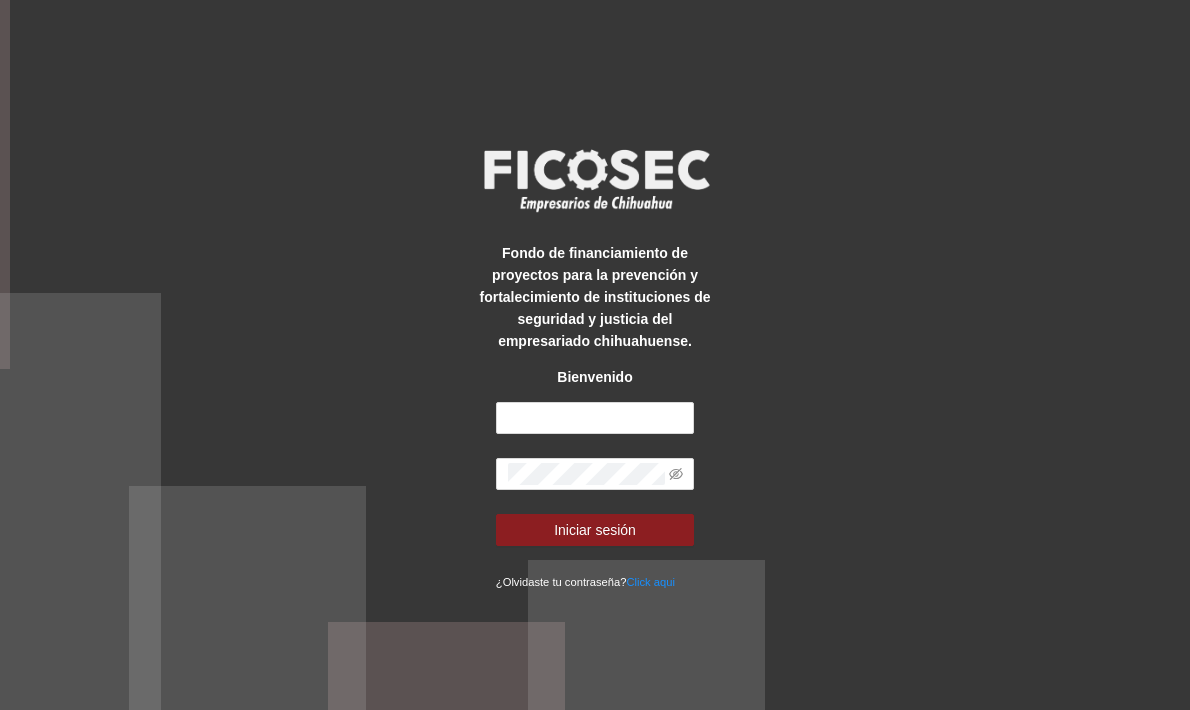 scroll, scrollTop: 0, scrollLeft: 0, axis: both 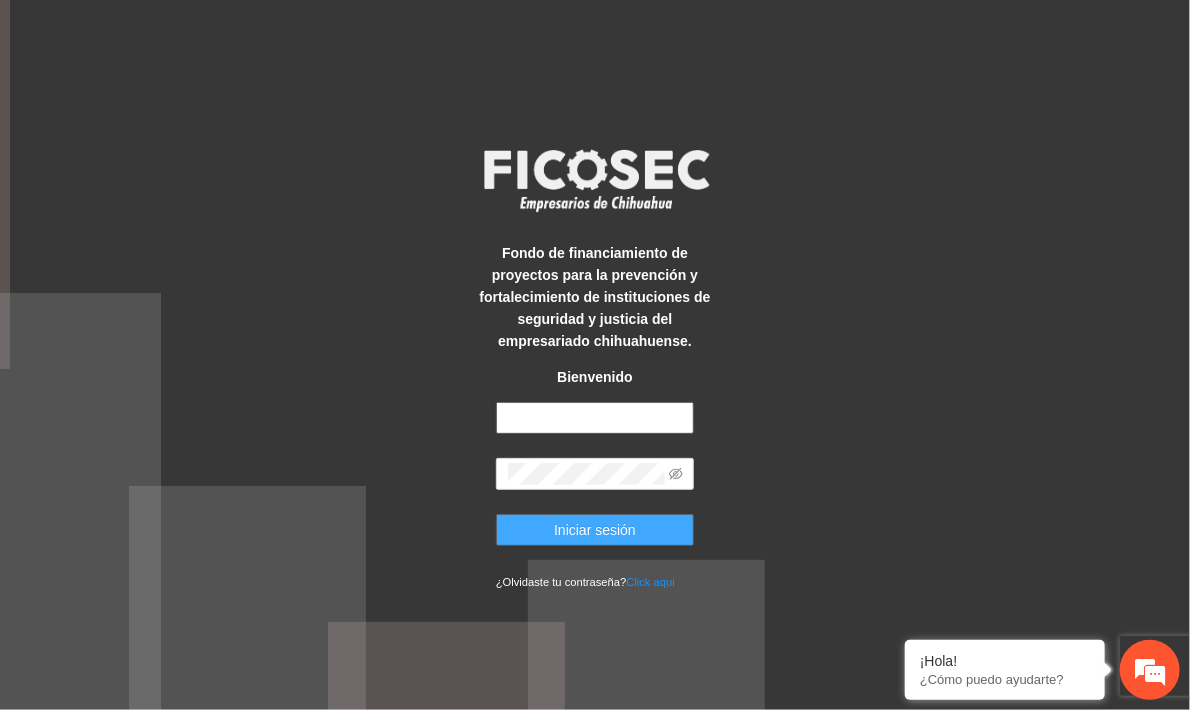 type on "**********" 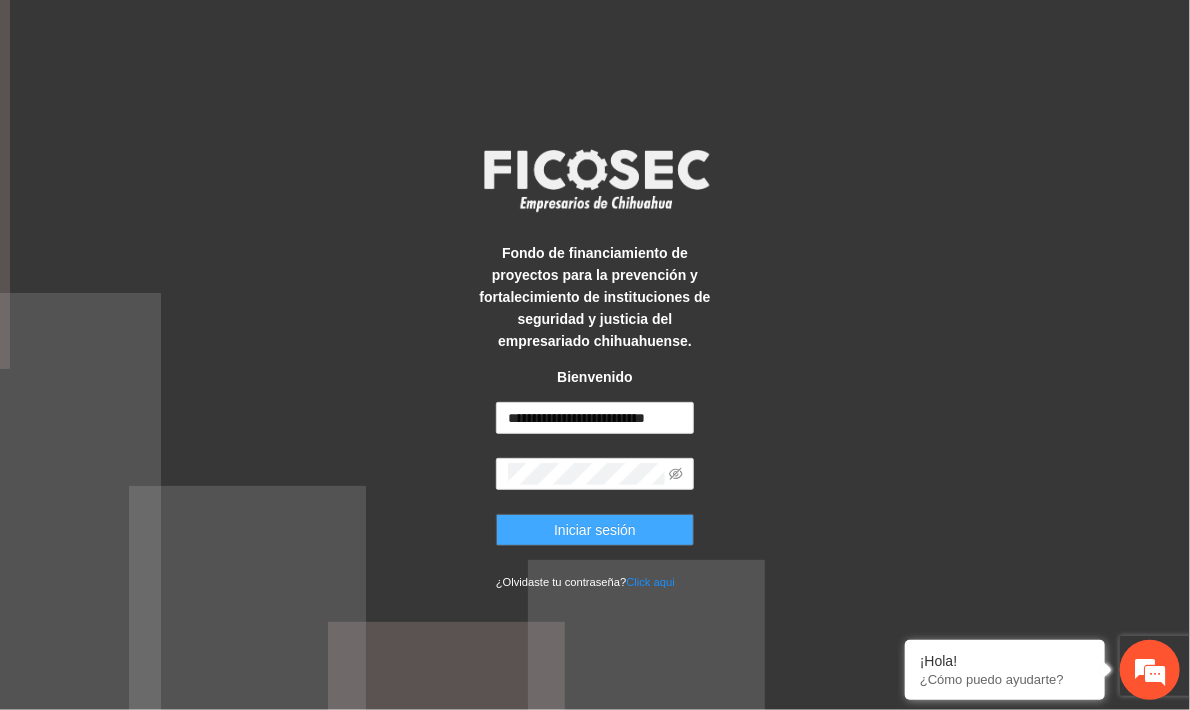 click on "Iniciar sesión" at bounding box center [595, 530] 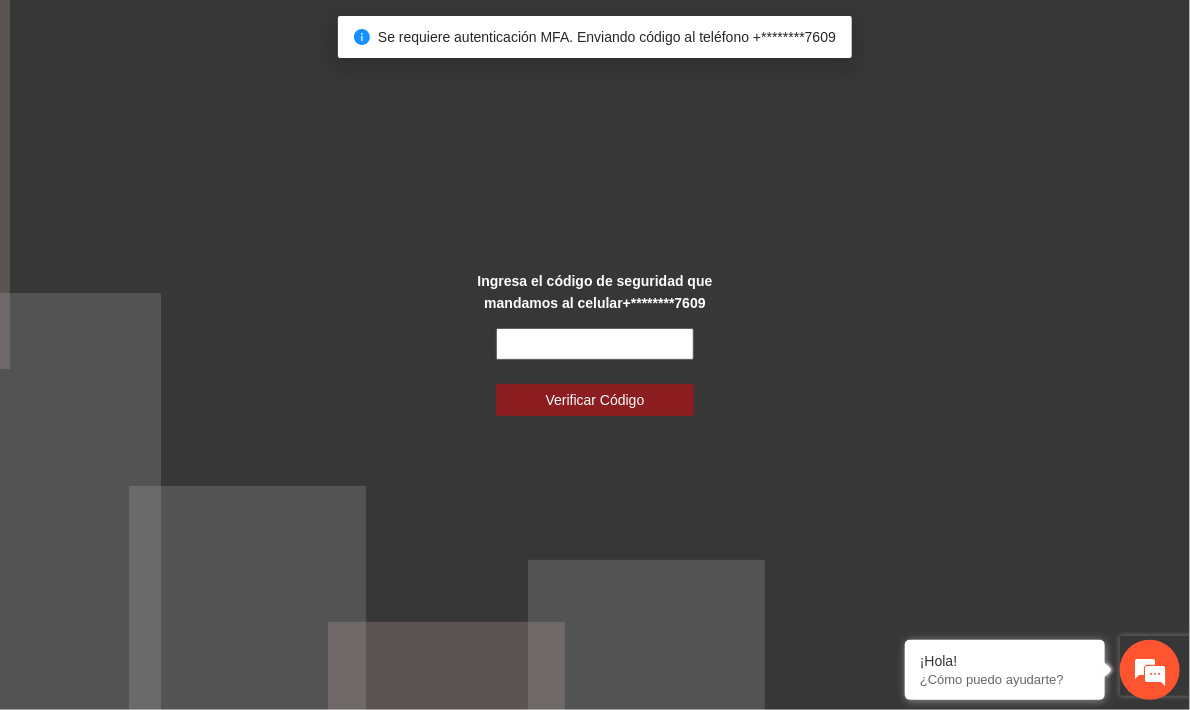 click at bounding box center (595, 344) 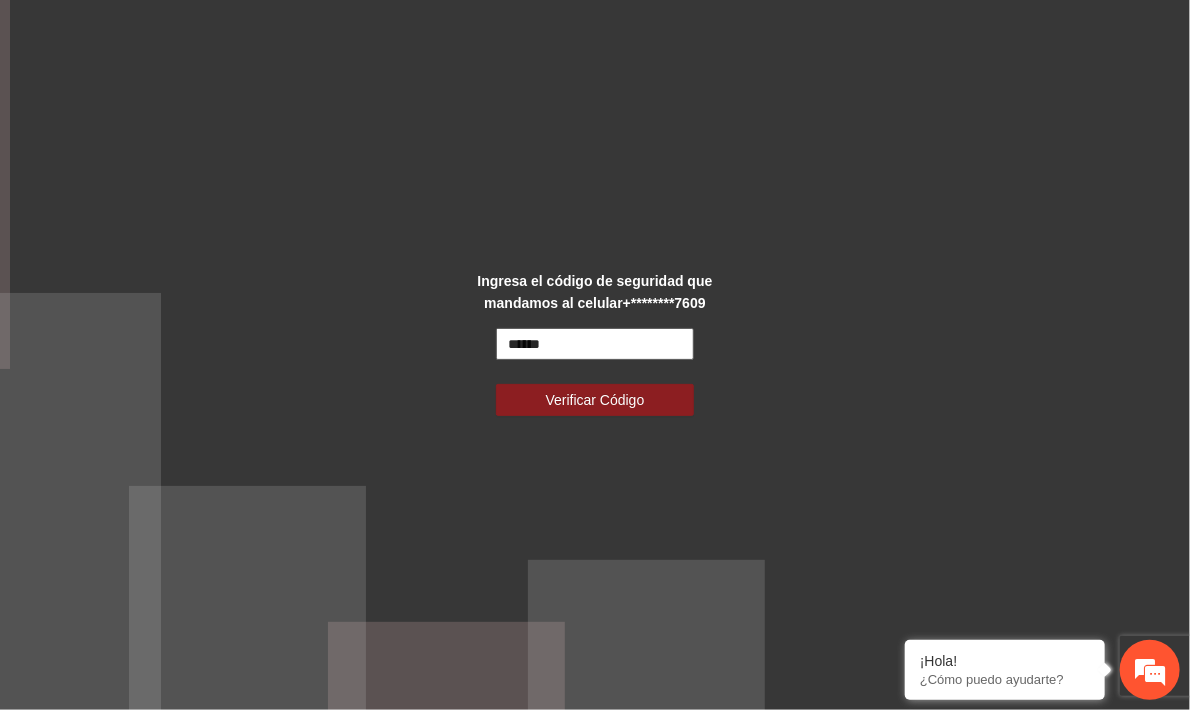 type on "******" 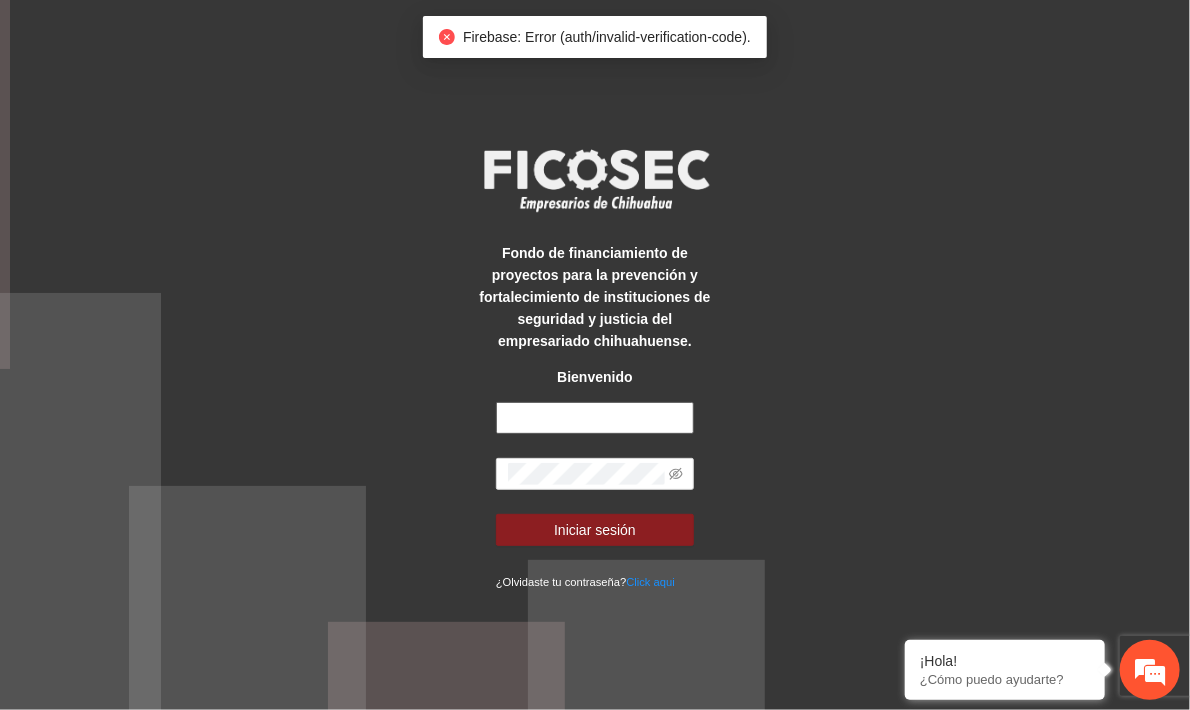 type on "**********" 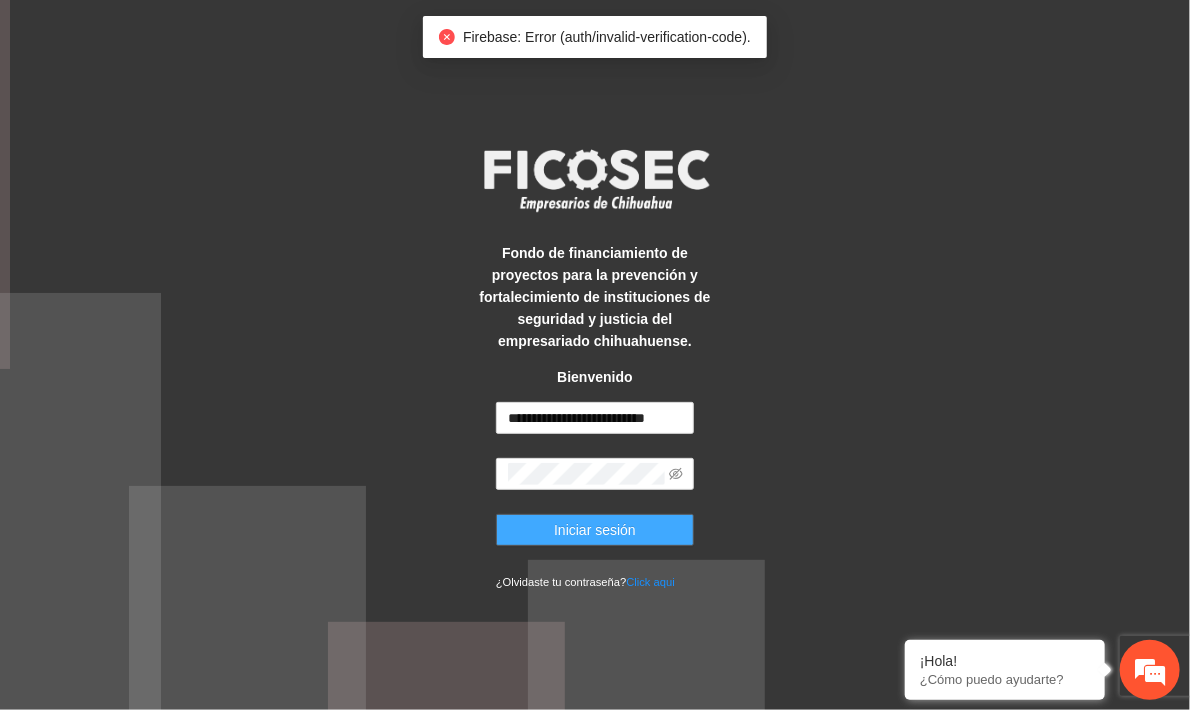 click on "Iniciar sesión" at bounding box center (595, 530) 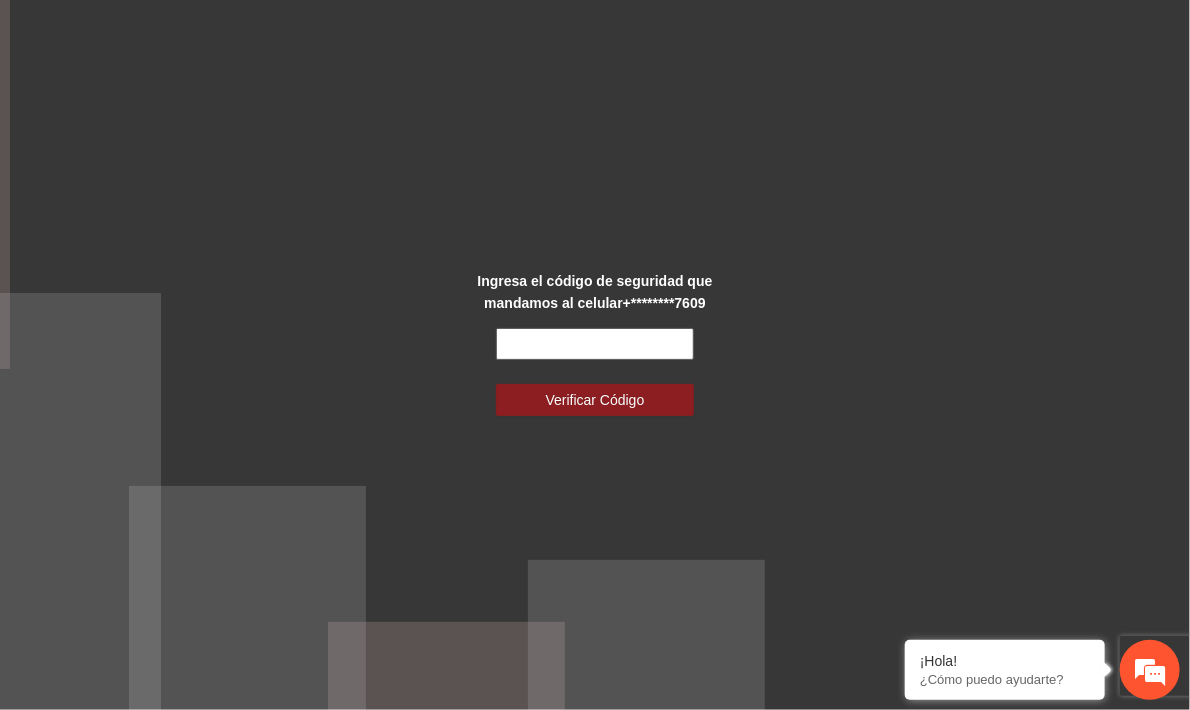 click at bounding box center [595, 344] 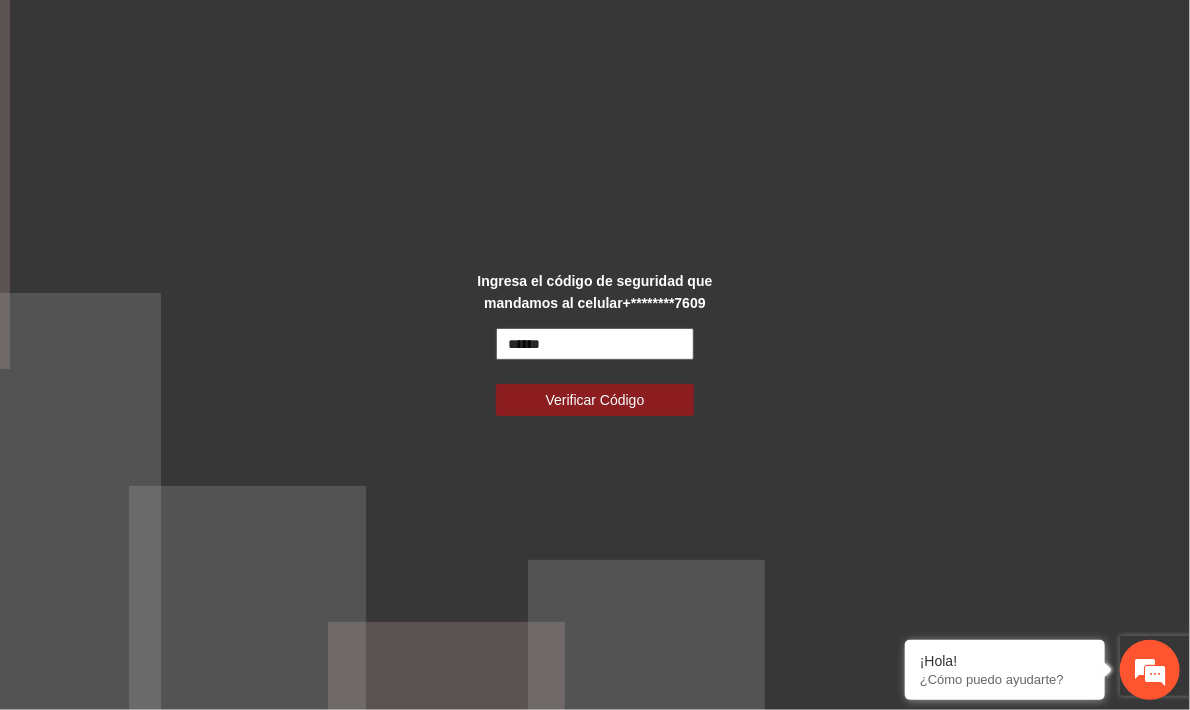 type on "******" 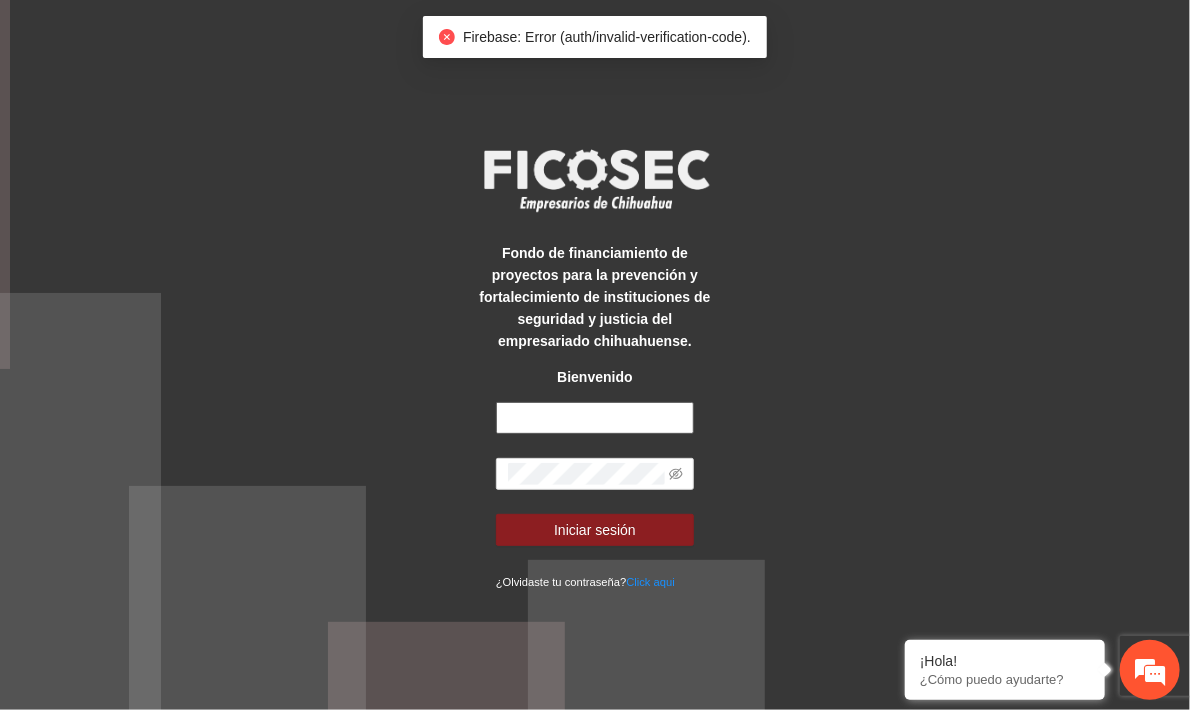 type on "**********" 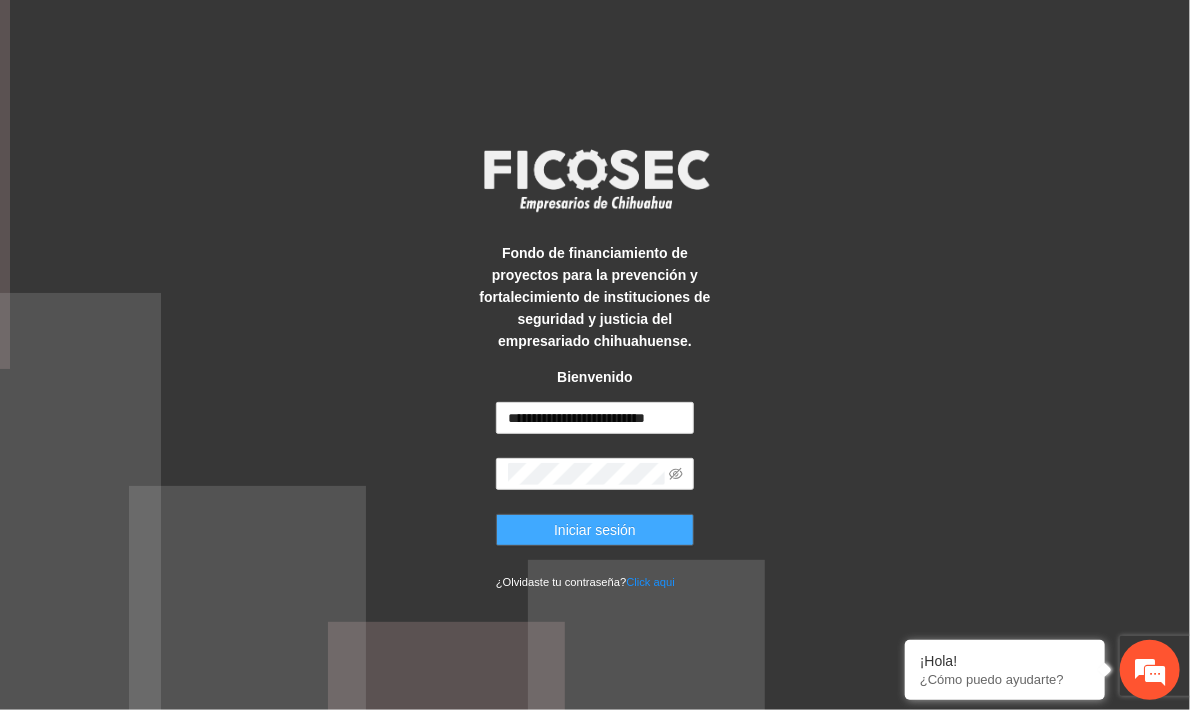click on "Iniciar sesión" at bounding box center [595, 530] 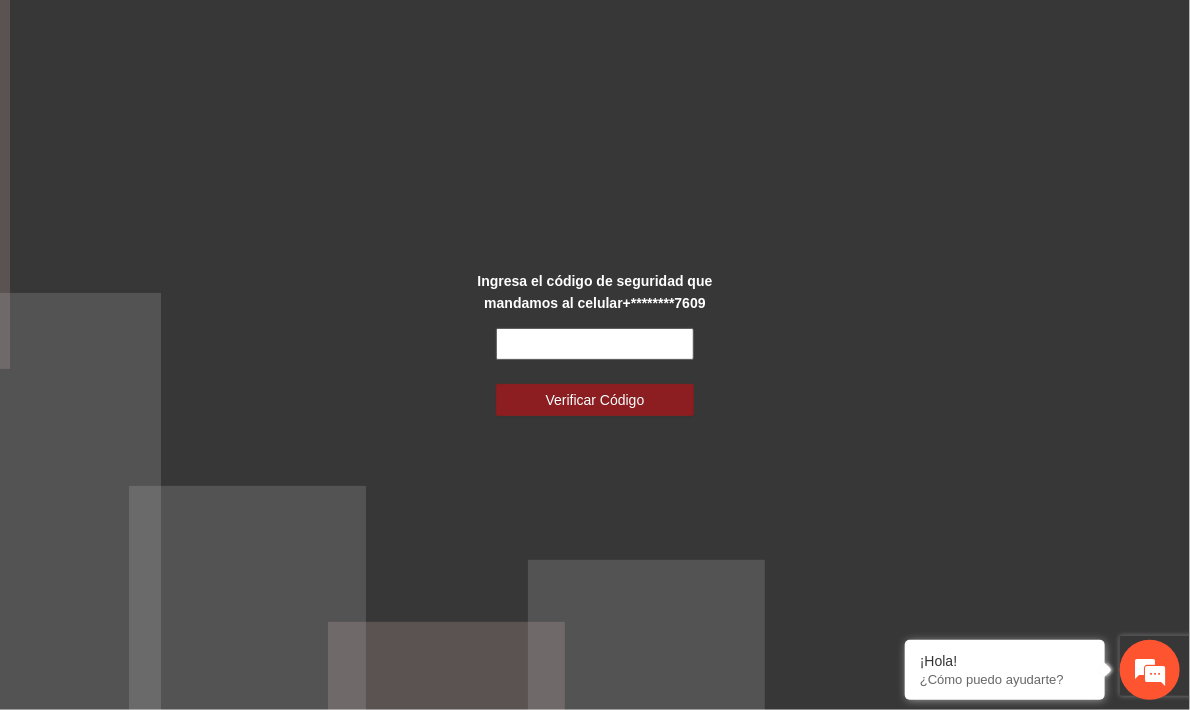 click at bounding box center (595, 344) 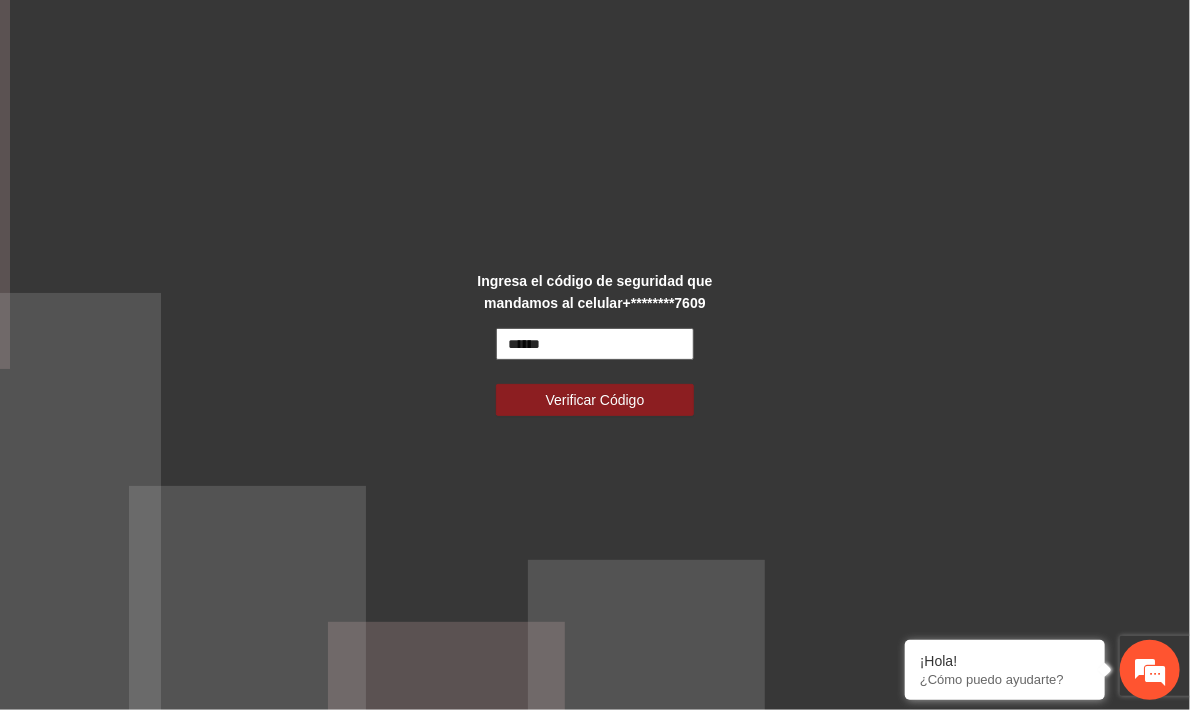 click on "******" at bounding box center (595, 344) 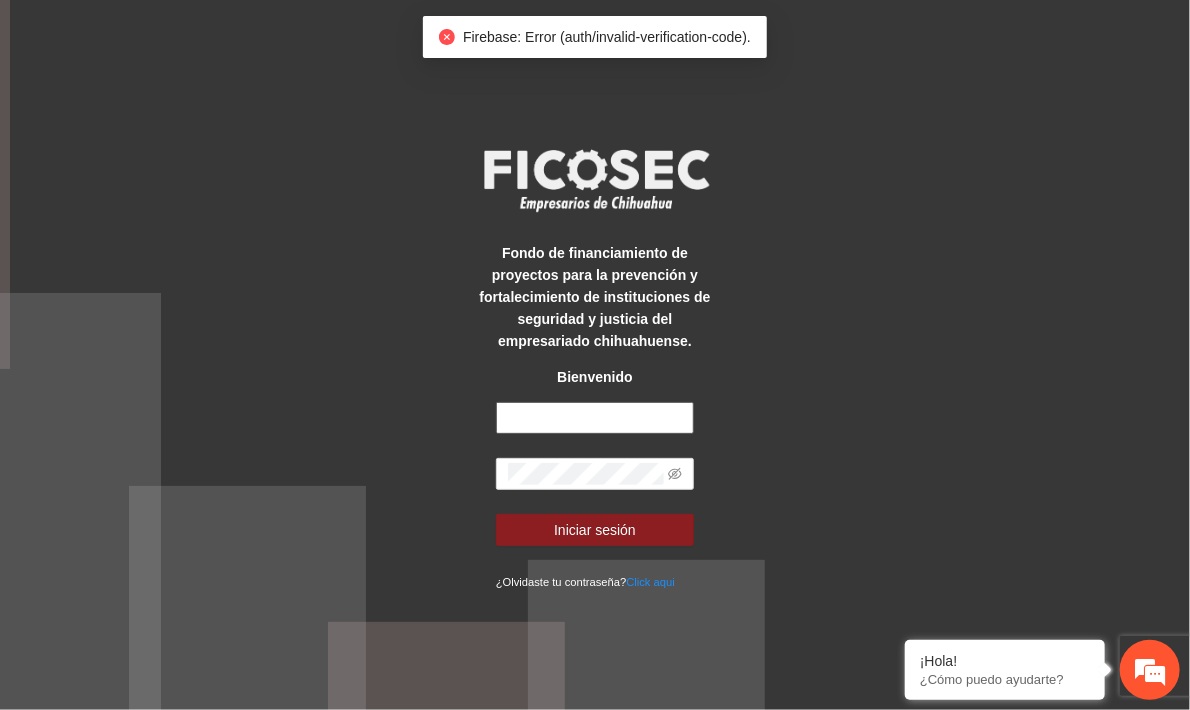 type on "**********" 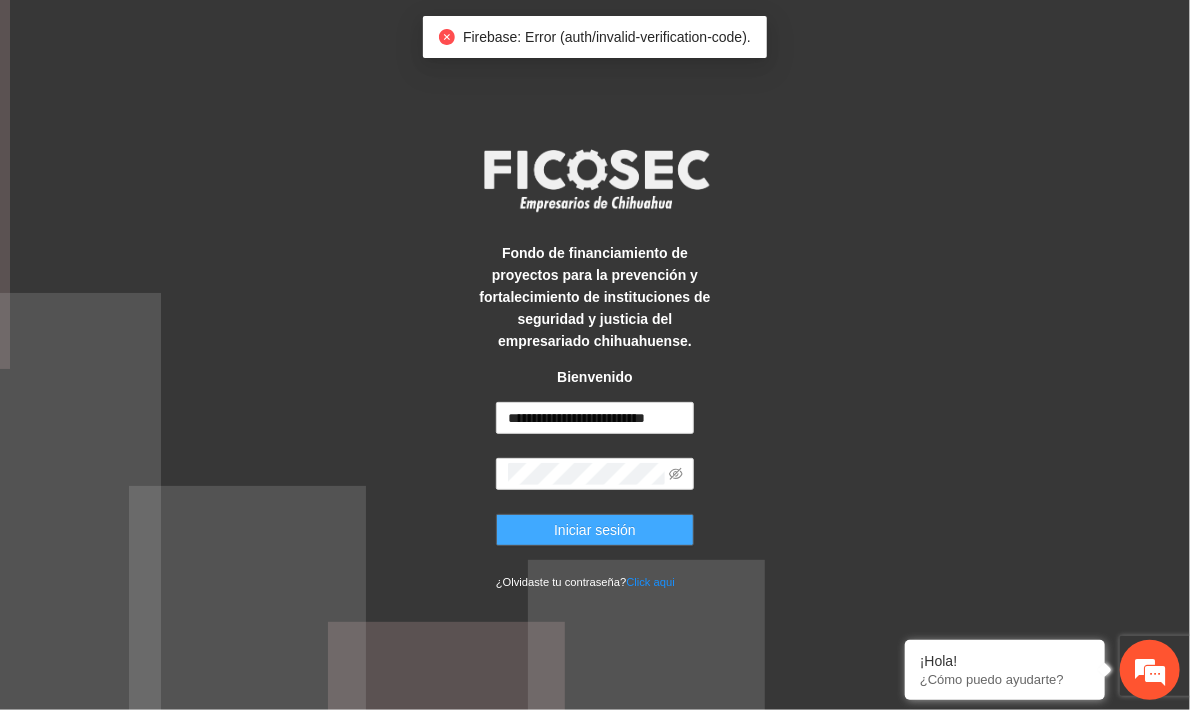 click on "Iniciar sesión" at bounding box center (595, 530) 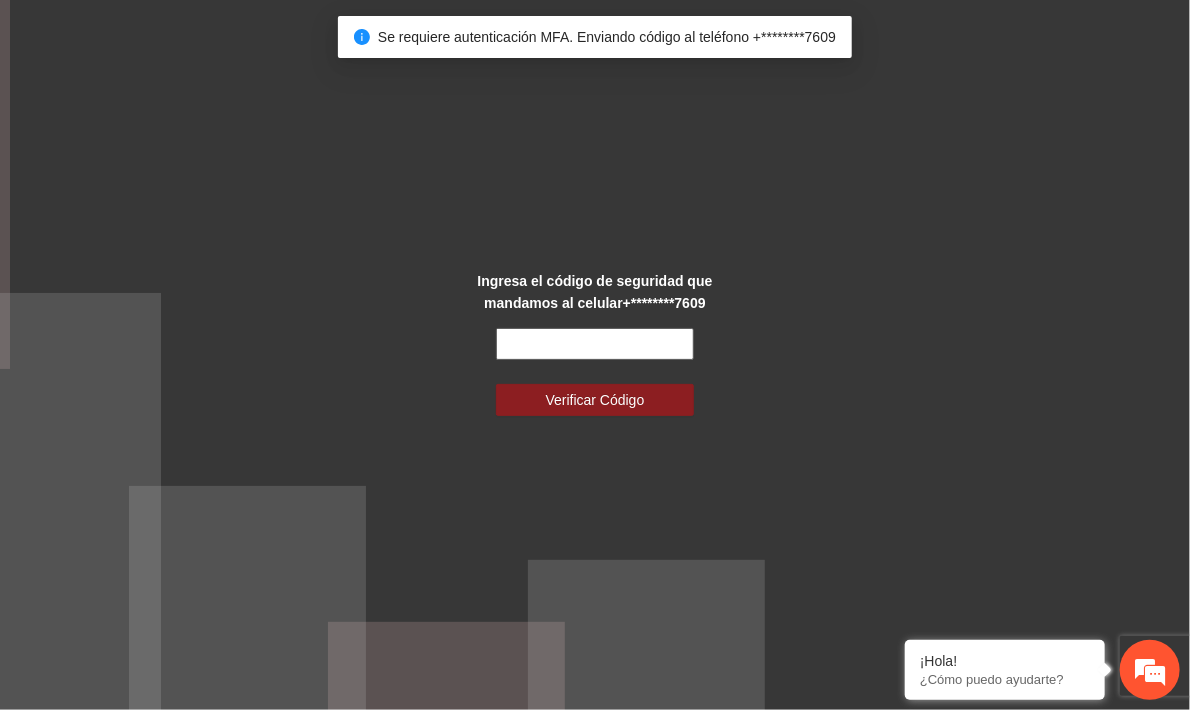 click at bounding box center (595, 344) 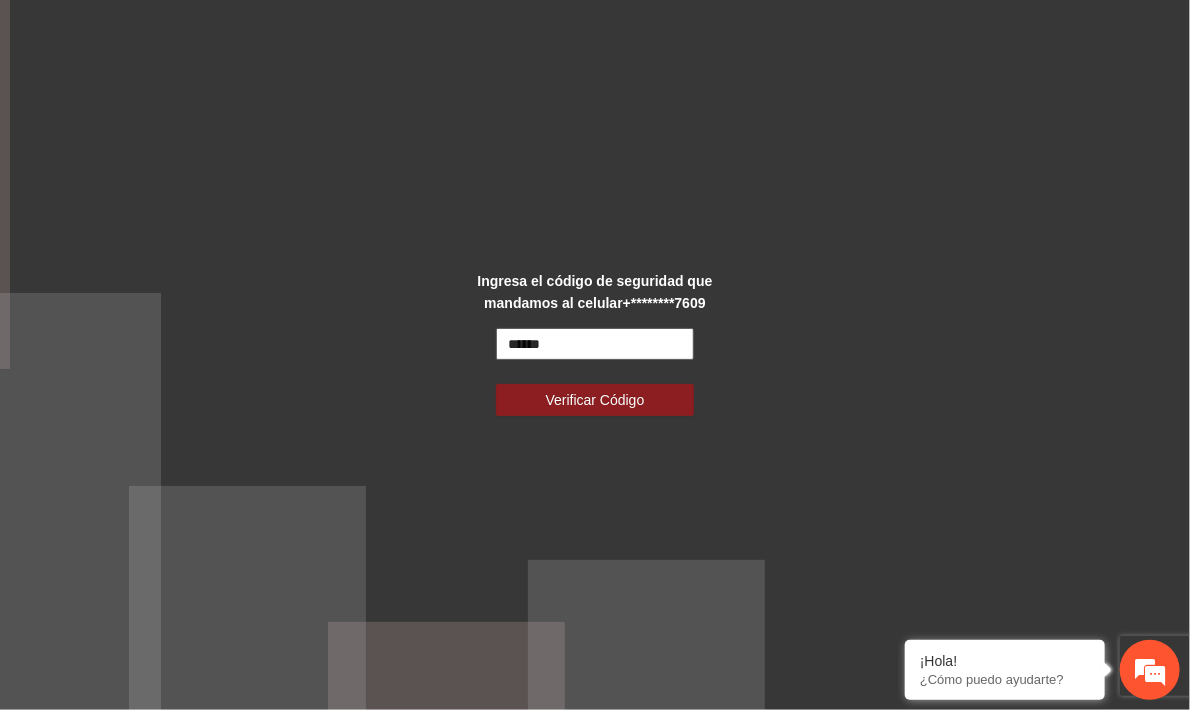 type on "******" 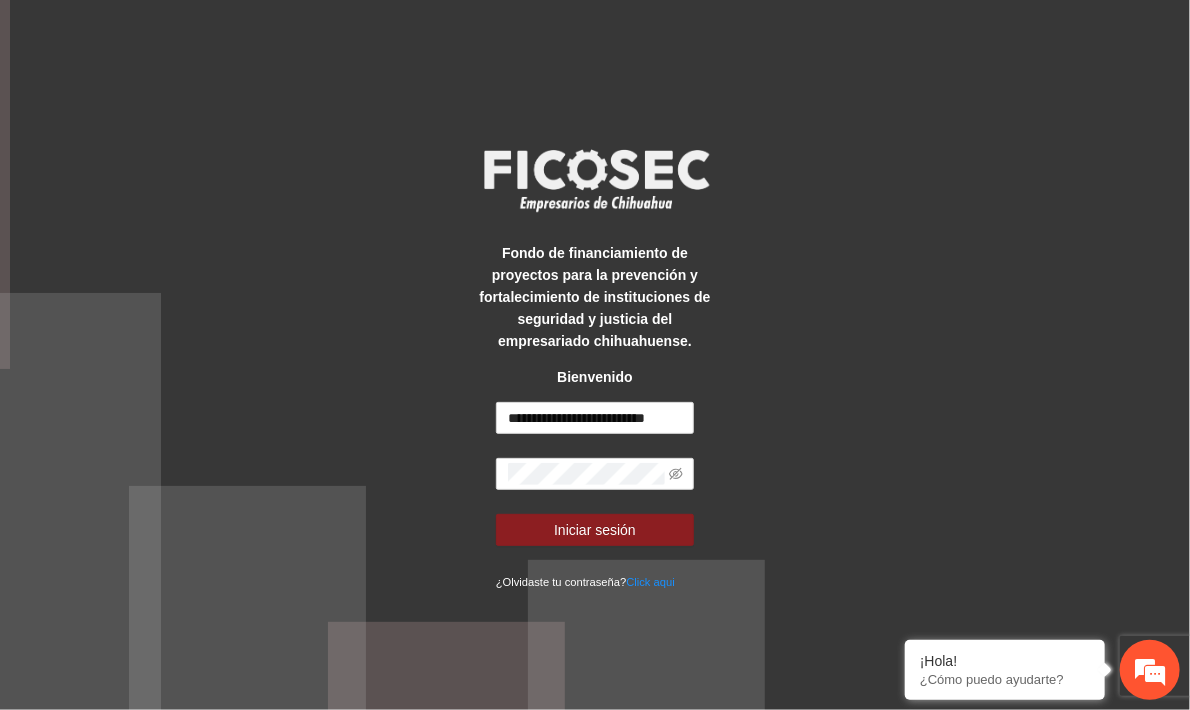 click on "Fondo de financiamiento de proyectos para la prevención y fortalecimiento de instituciones de seguridad y justicia del empresariado chihuahuense." at bounding box center (594, 297) 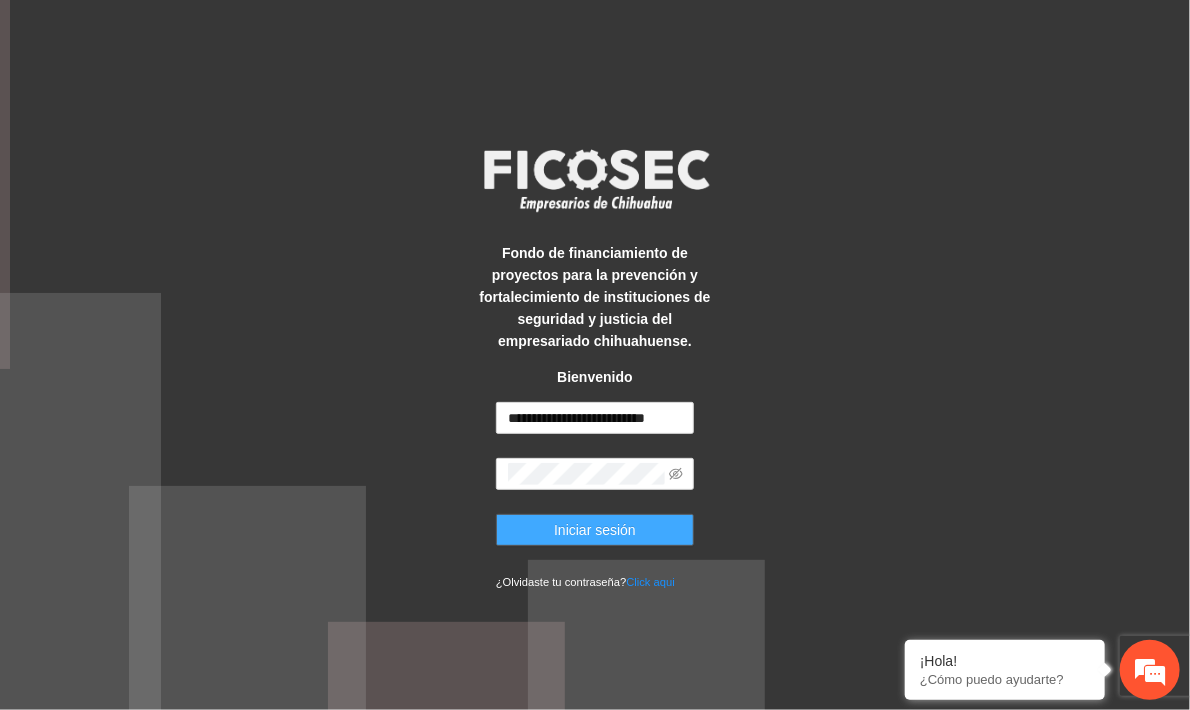 click on "Iniciar sesión" at bounding box center (595, 530) 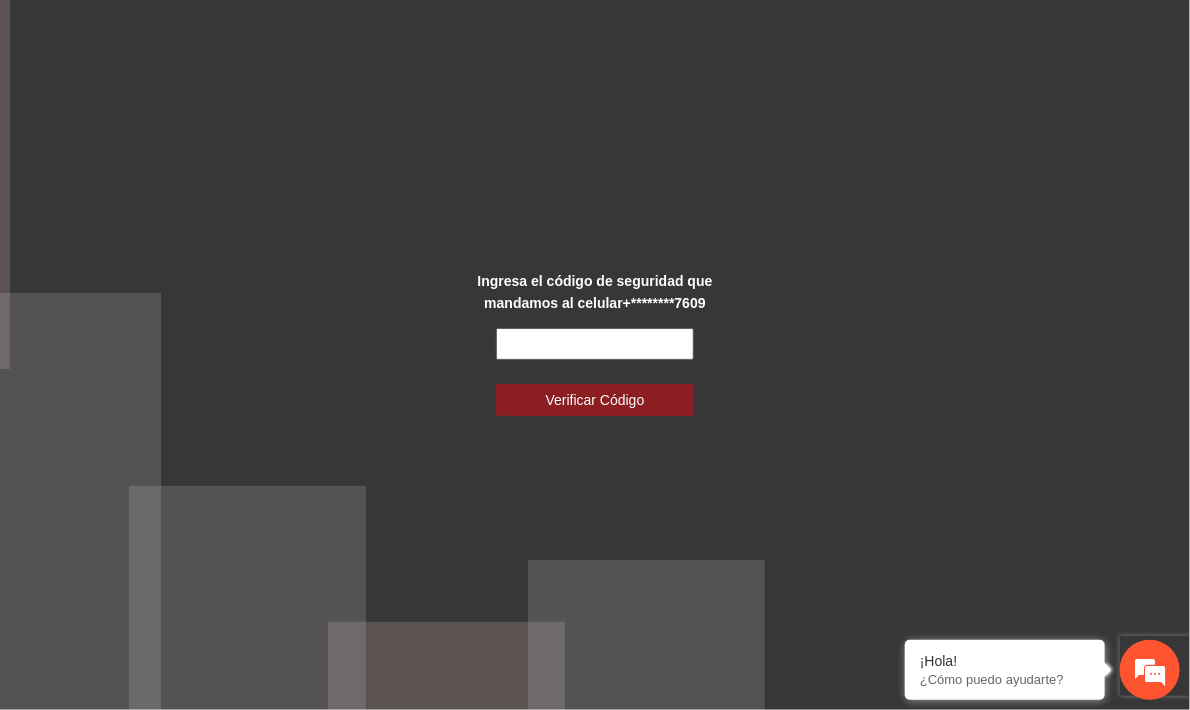 click at bounding box center [595, 344] 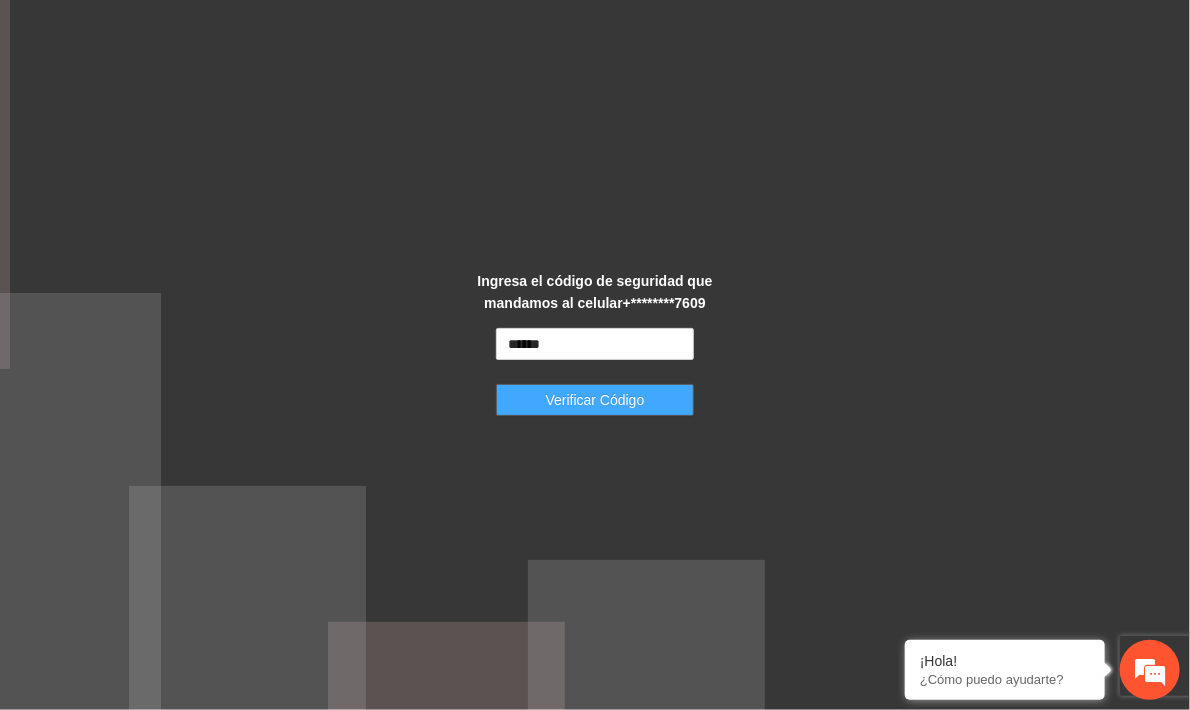 click on "Verificar Código" at bounding box center (595, 400) 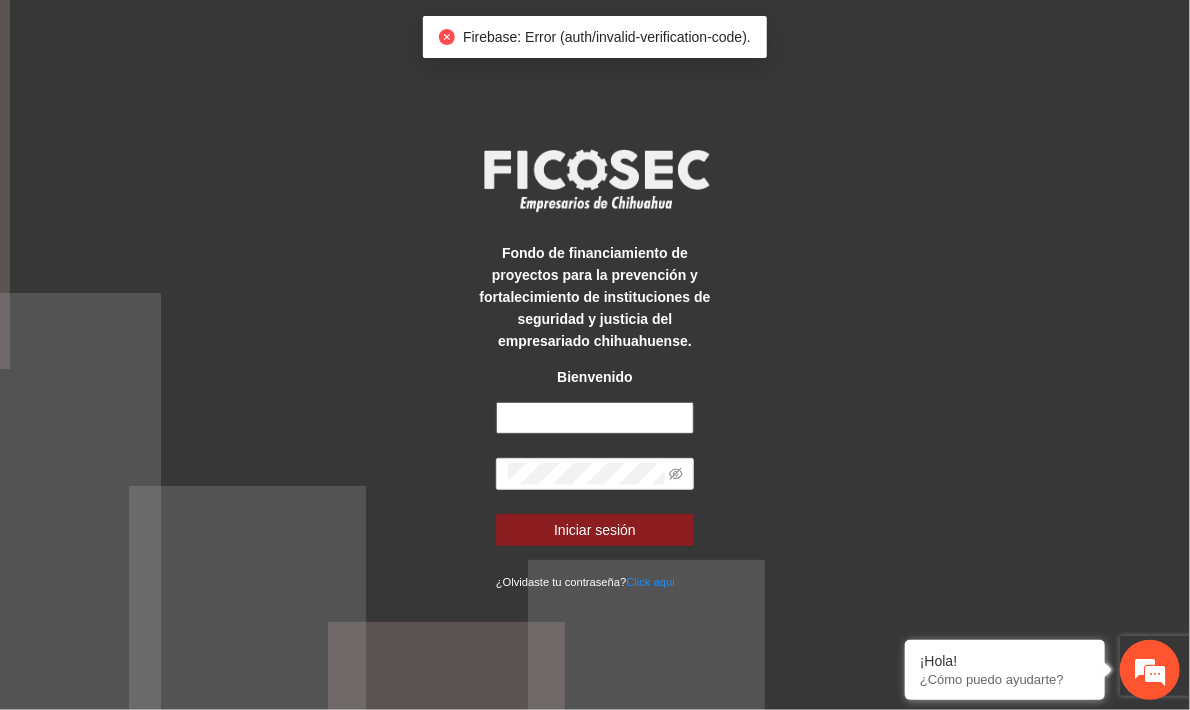 type on "**********" 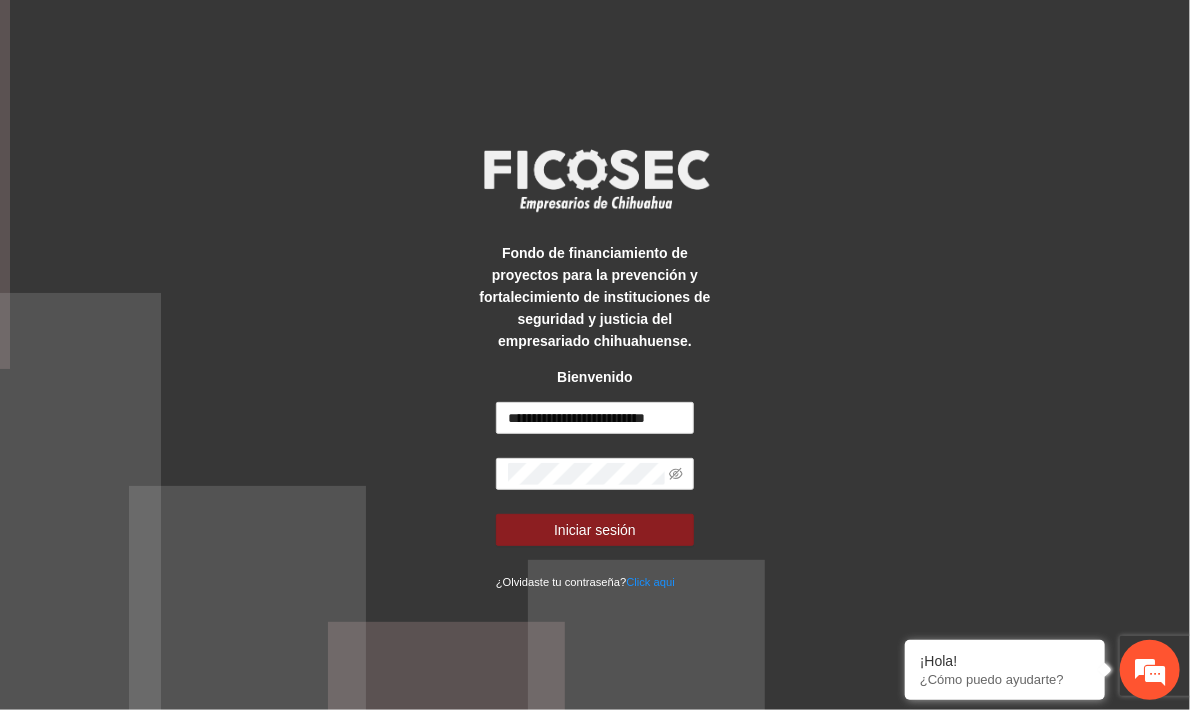 click on "**********" at bounding box center (595, 497) 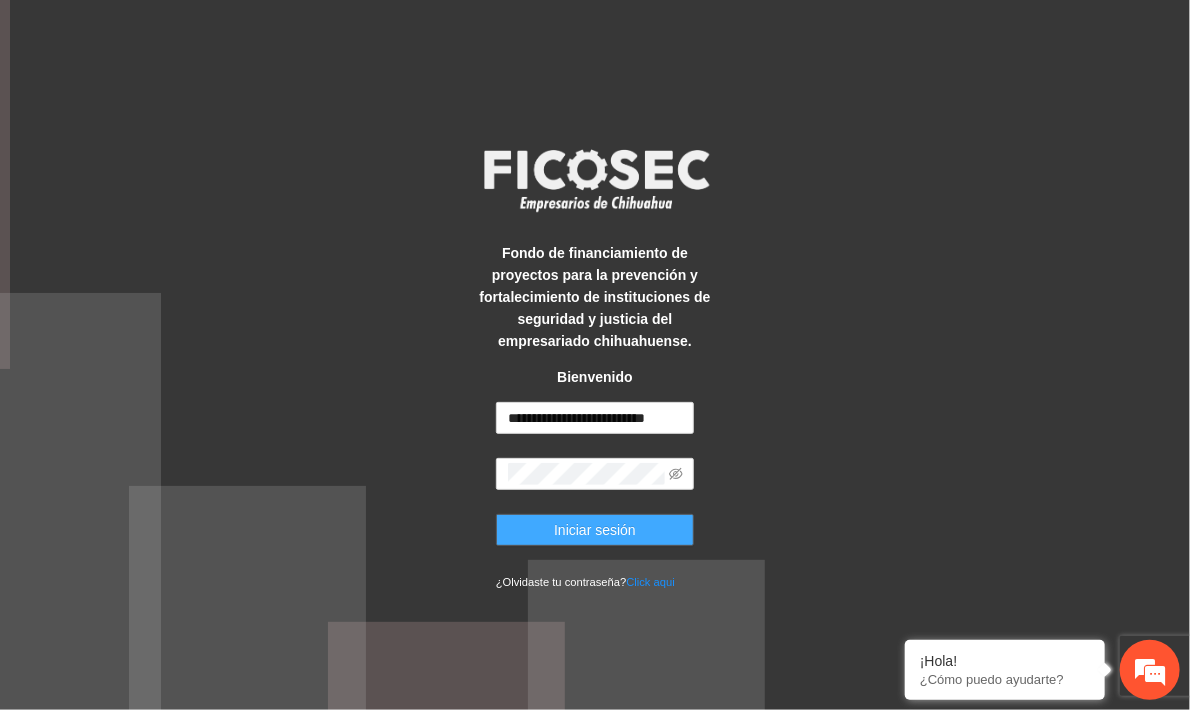 click on "Iniciar sesión" at bounding box center [595, 530] 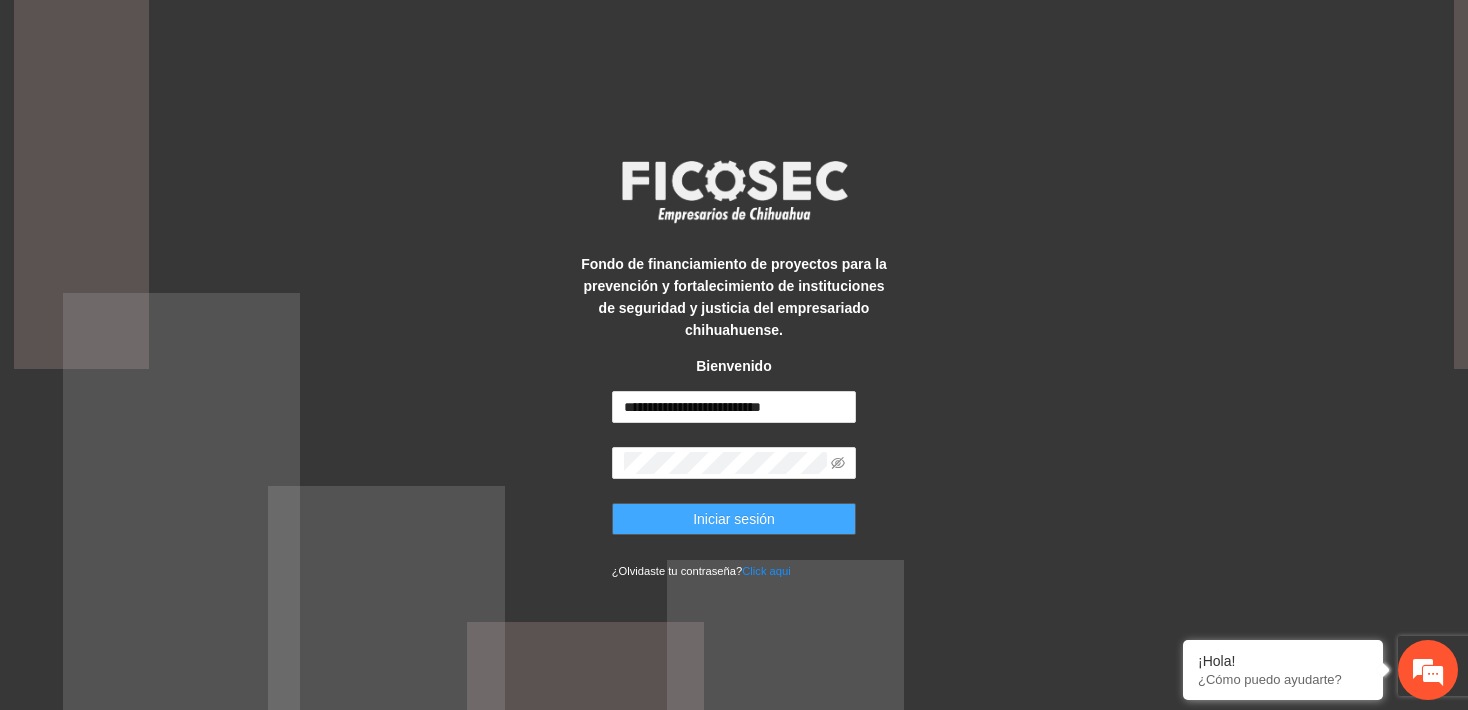 click on "Iniciar sesión" at bounding box center (734, 519) 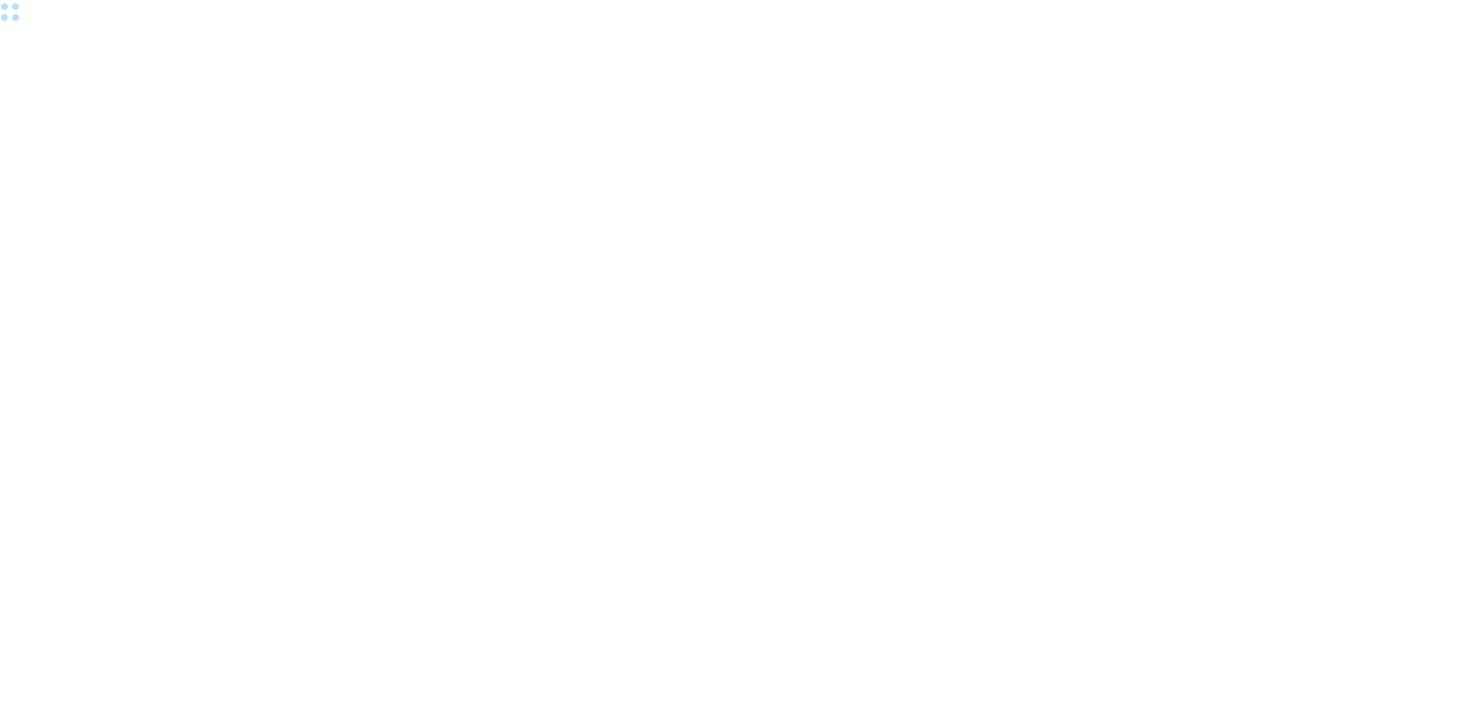 scroll, scrollTop: 0, scrollLeft: 0, axis: both 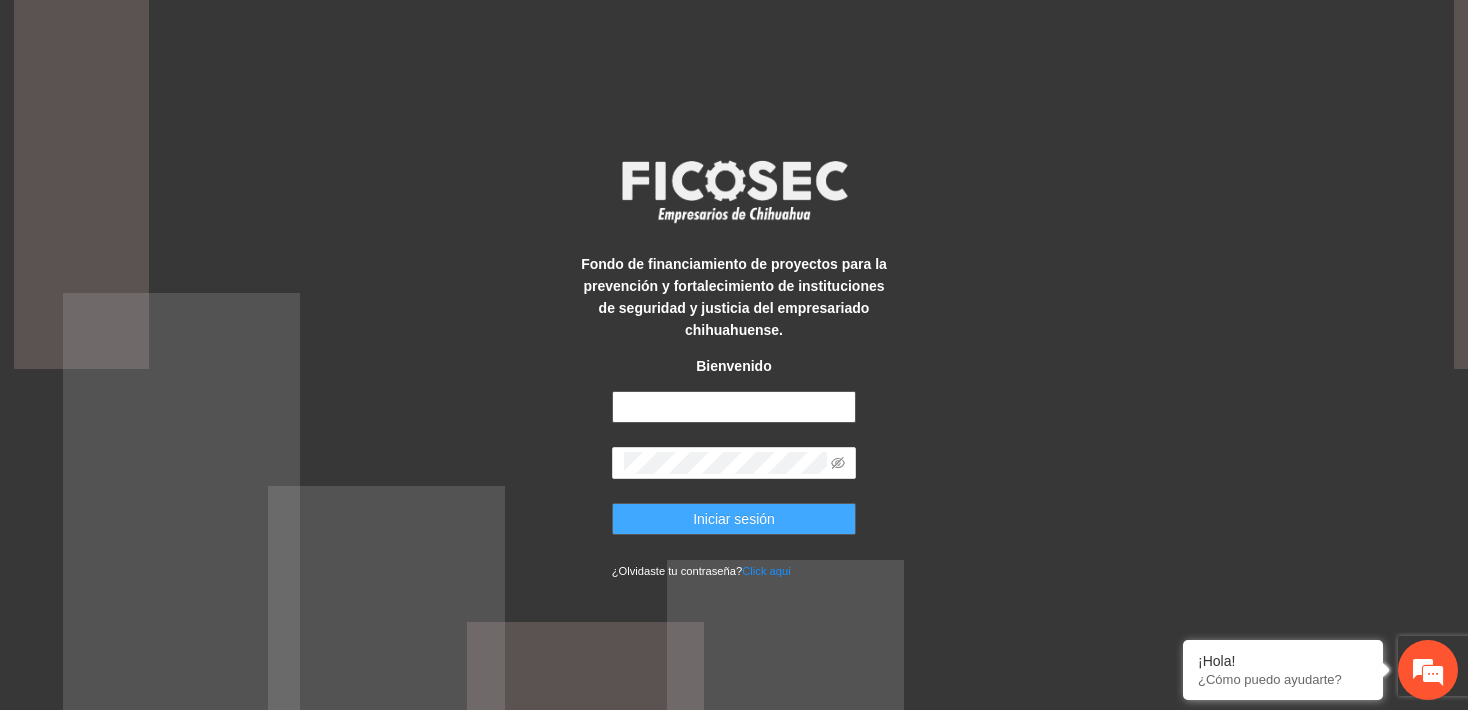 type on "**********" 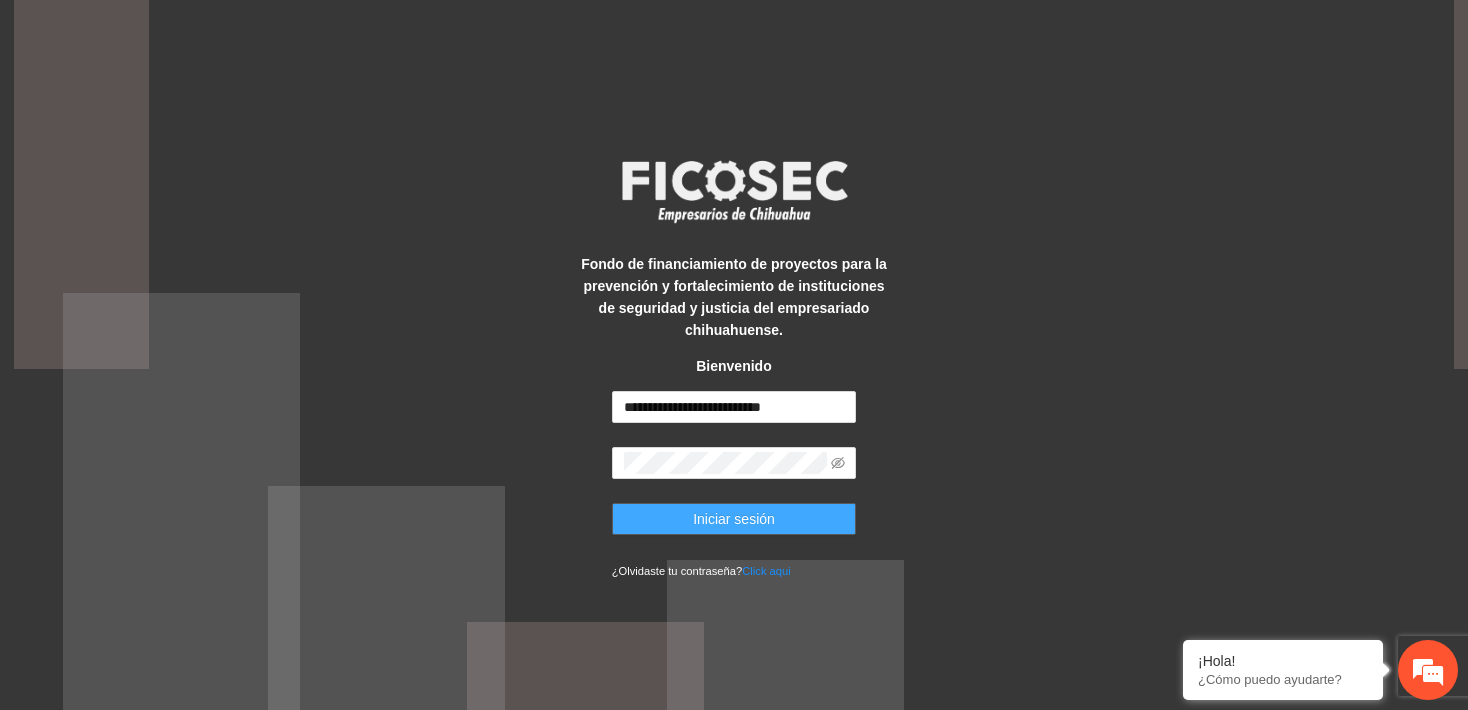 click on "Iniciar sesión" at bounding box center [734, 519] 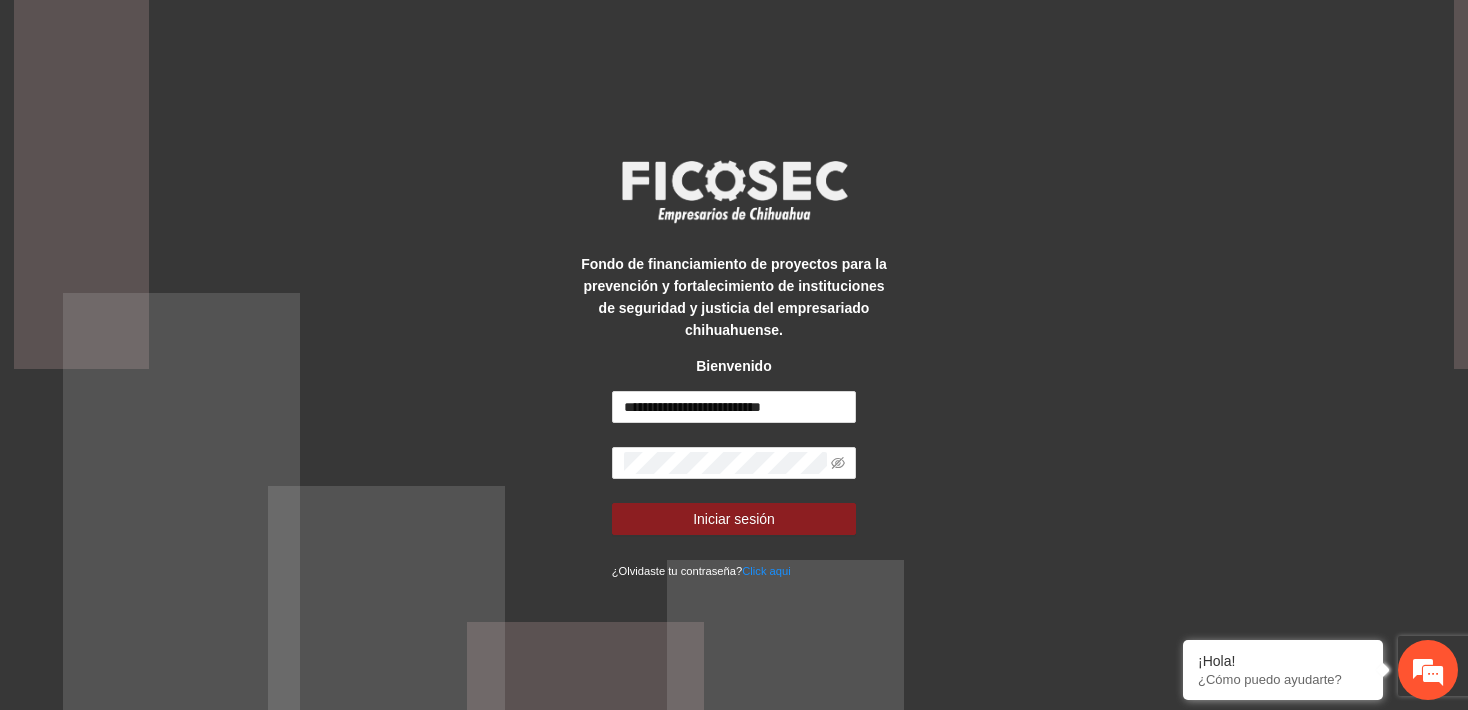 scroll, scrollTop: 0, scrollLeft: 0, axis: both 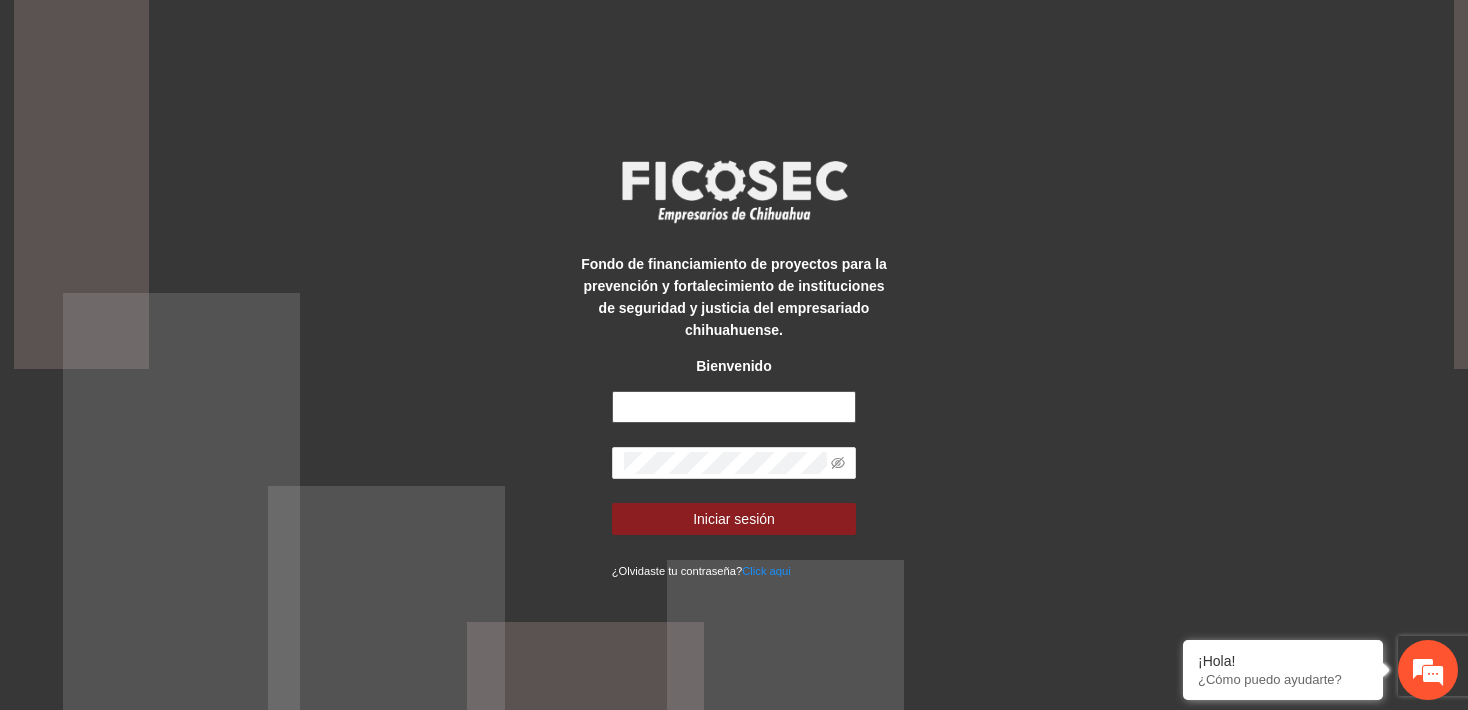 type on "**********" 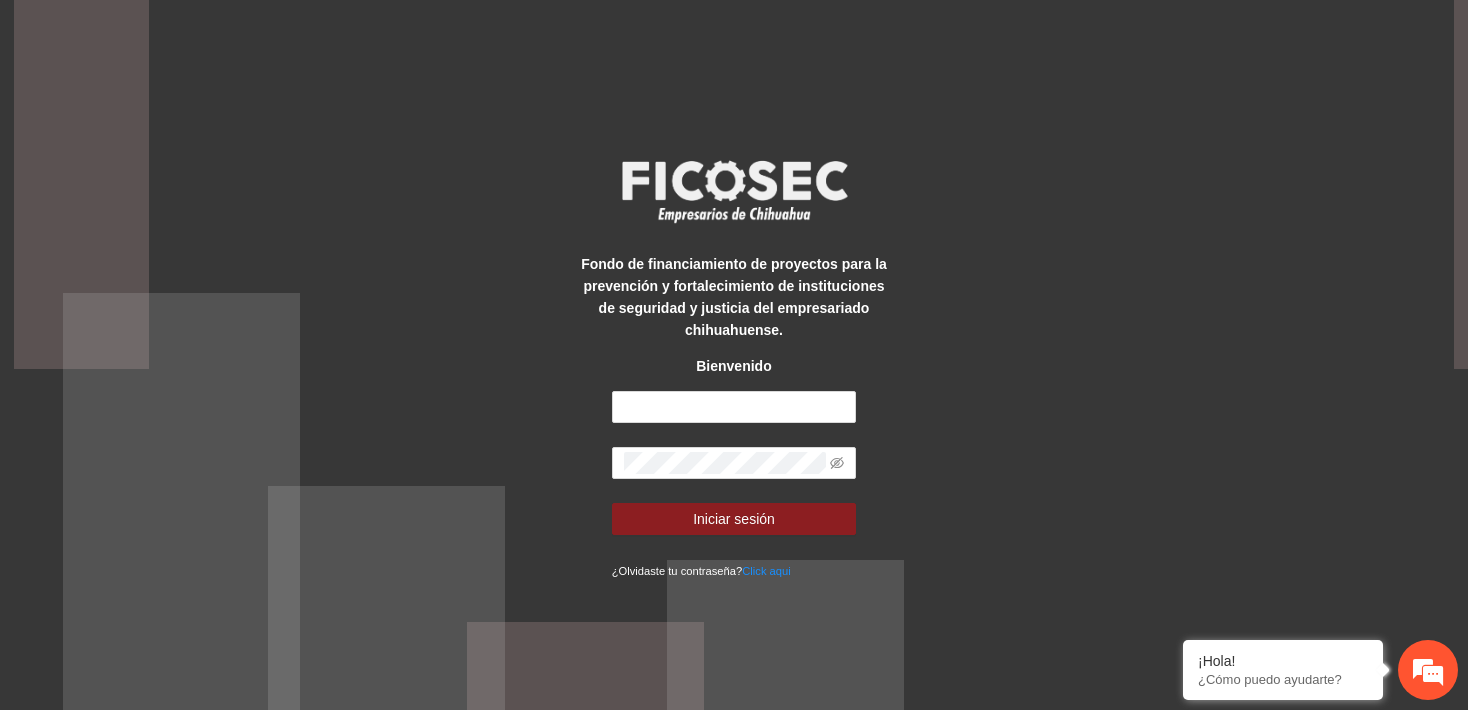 scroll, scrollTop: 0, scrollLeft: 0, axis: both 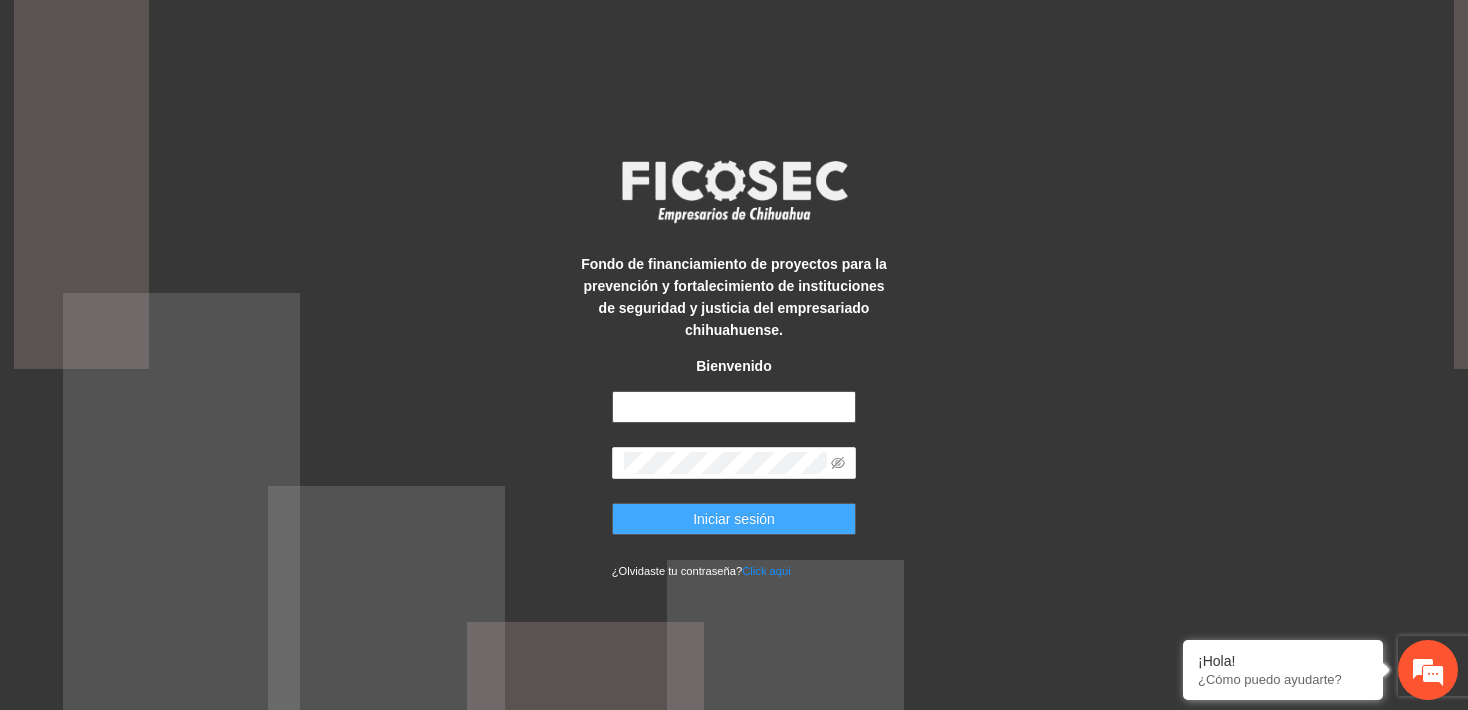 type on "**********" 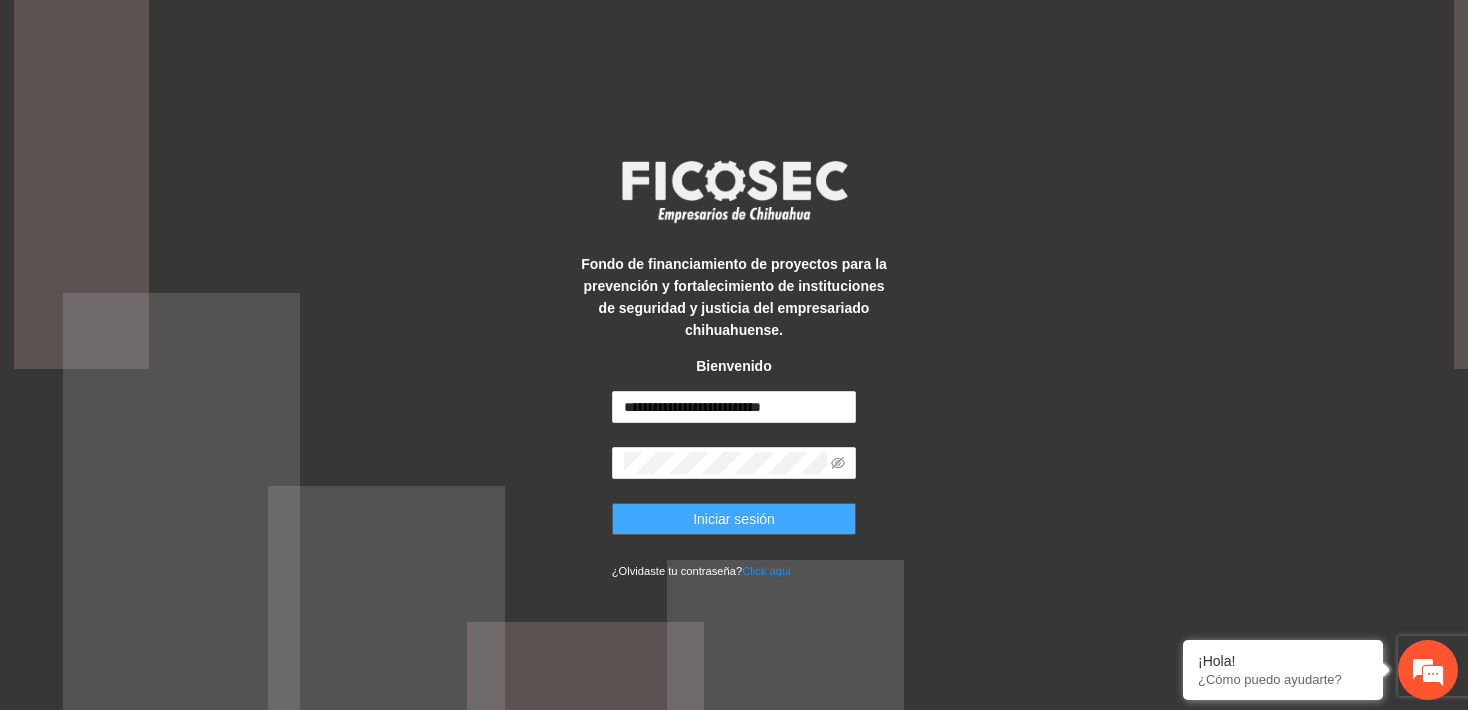 click on "Iniciar sesión" at bounding box center [734, 519] 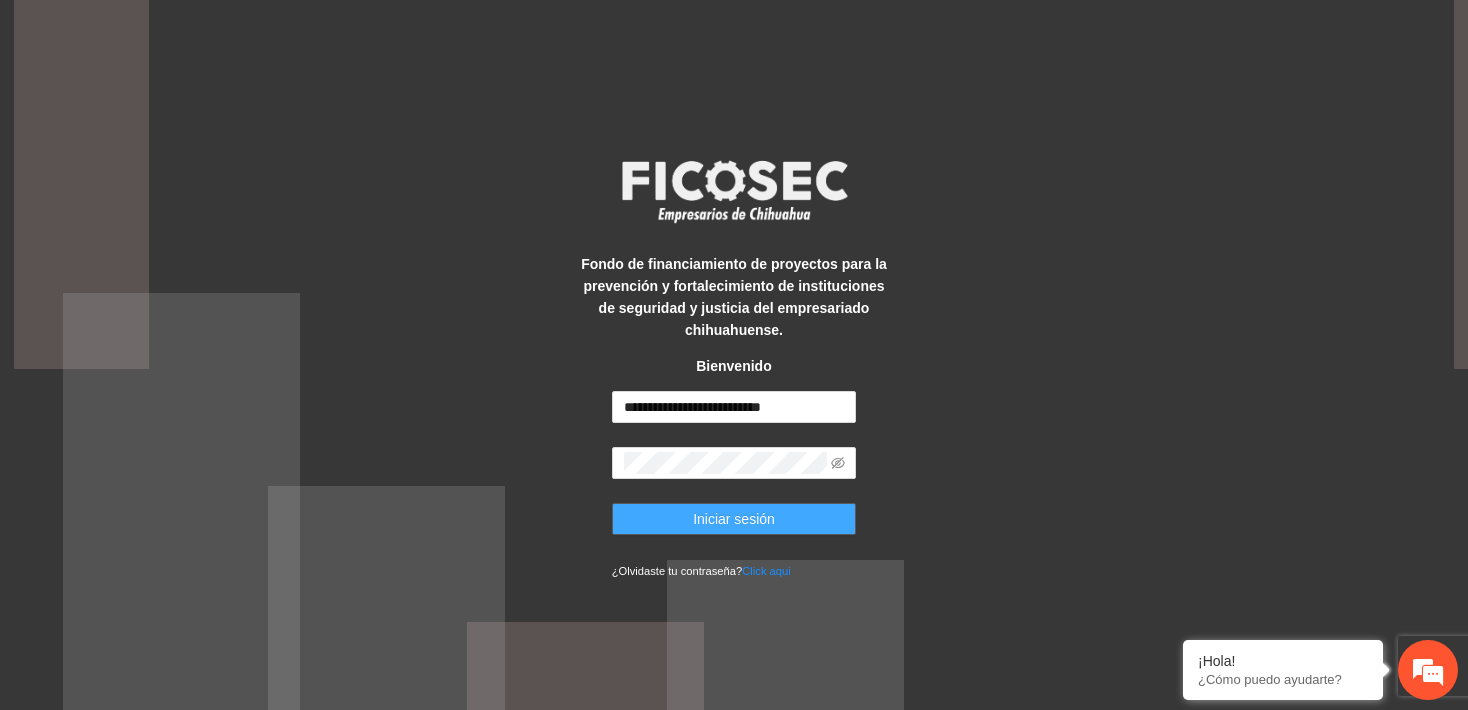 click on "Iniciar sesión" at bounding box center (734, 519) 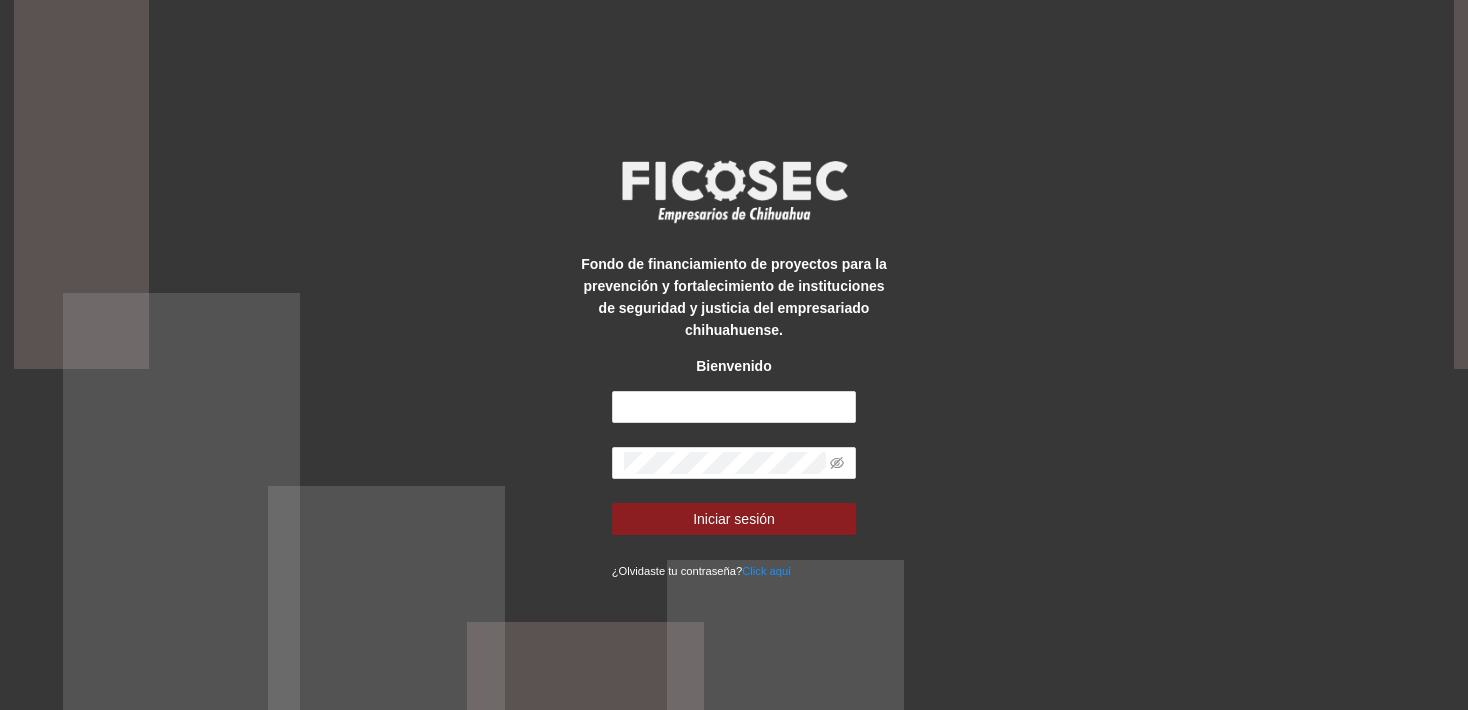 scroll, scrollTop: 0, scrollLeft: 0, axis: both 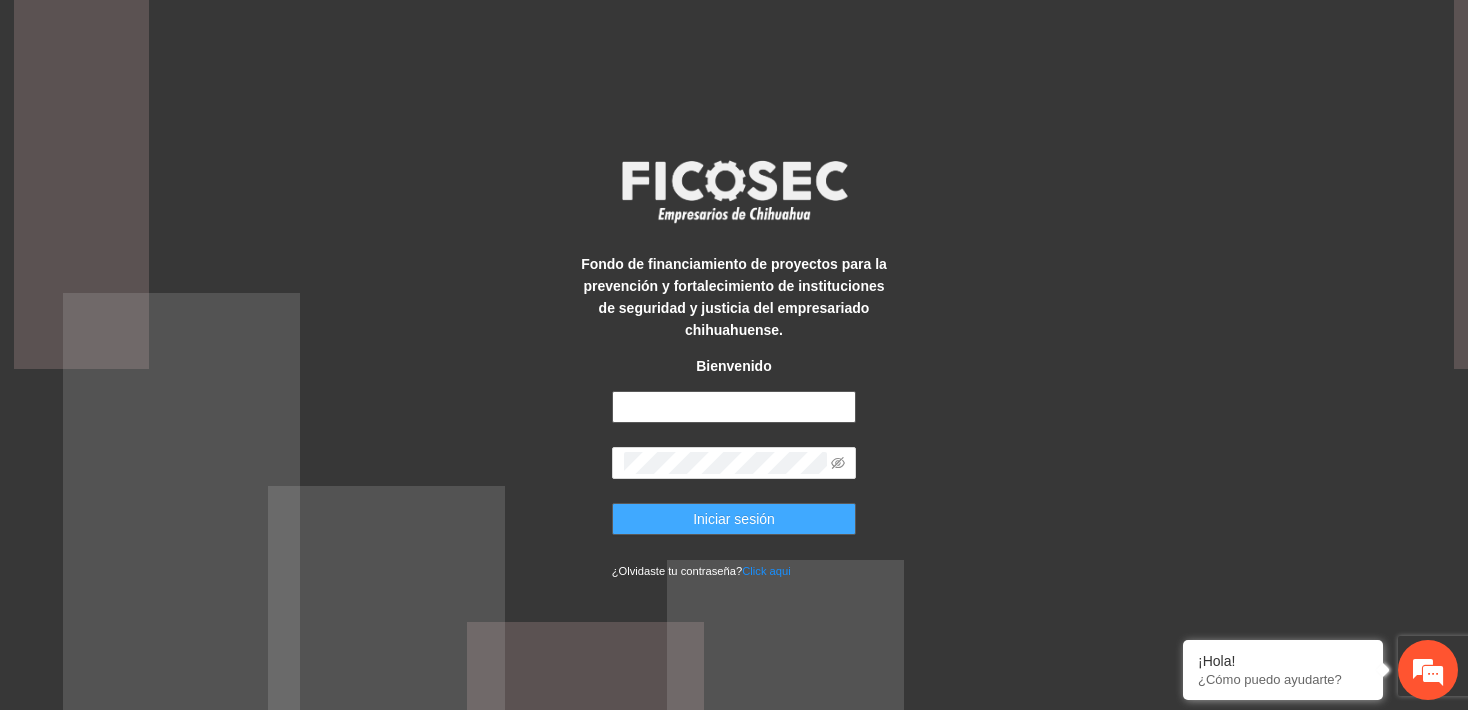 type on "**********" 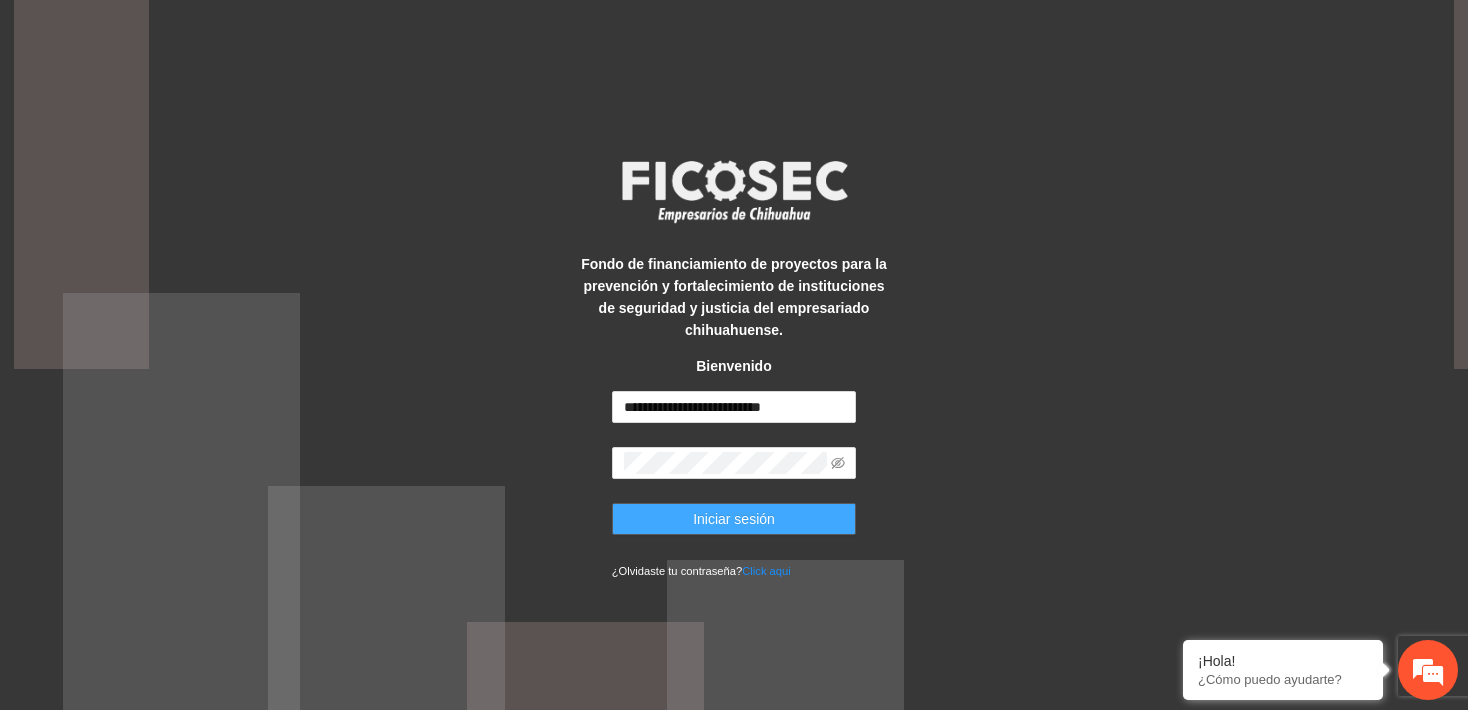 click on "Iniciar sesión" at bounding box center [734, 519] 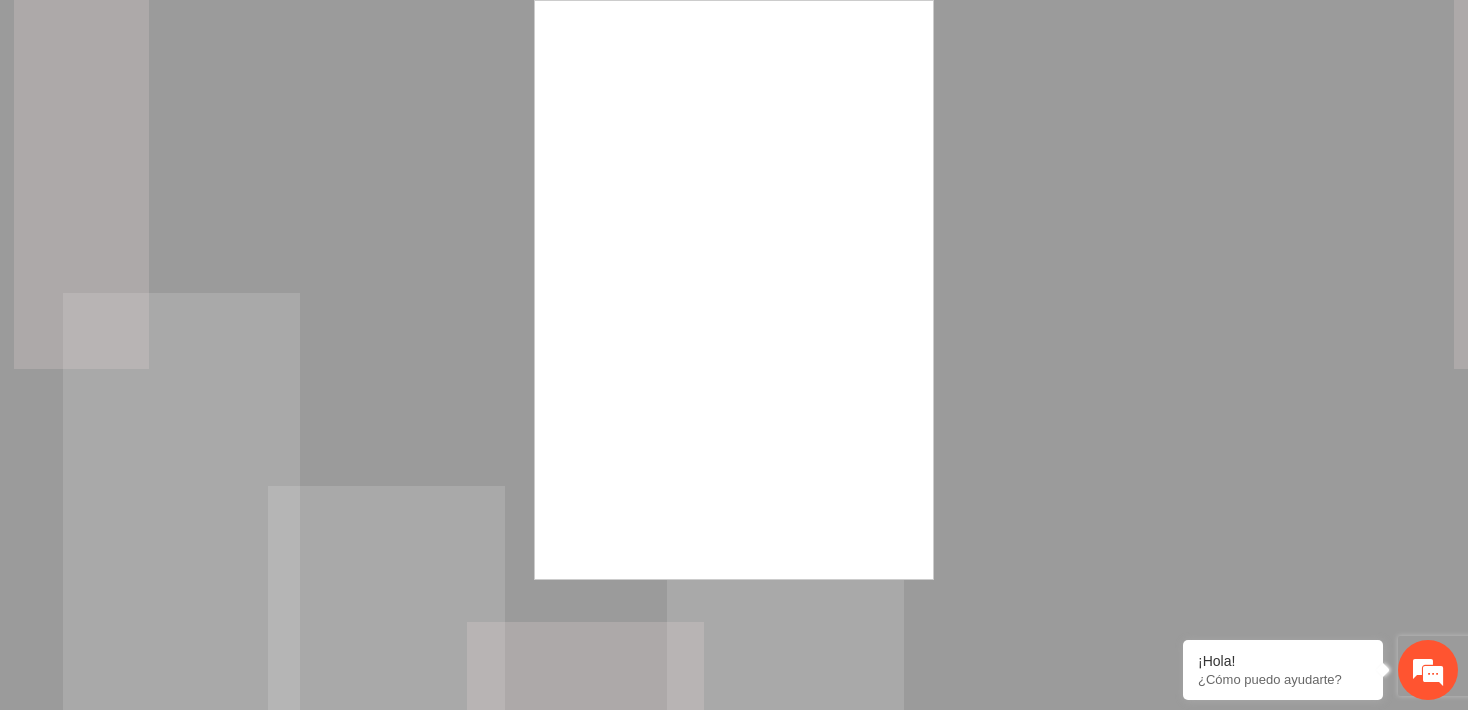 scroll, scrollTop: 0, scrollLeft: 0, axis: both 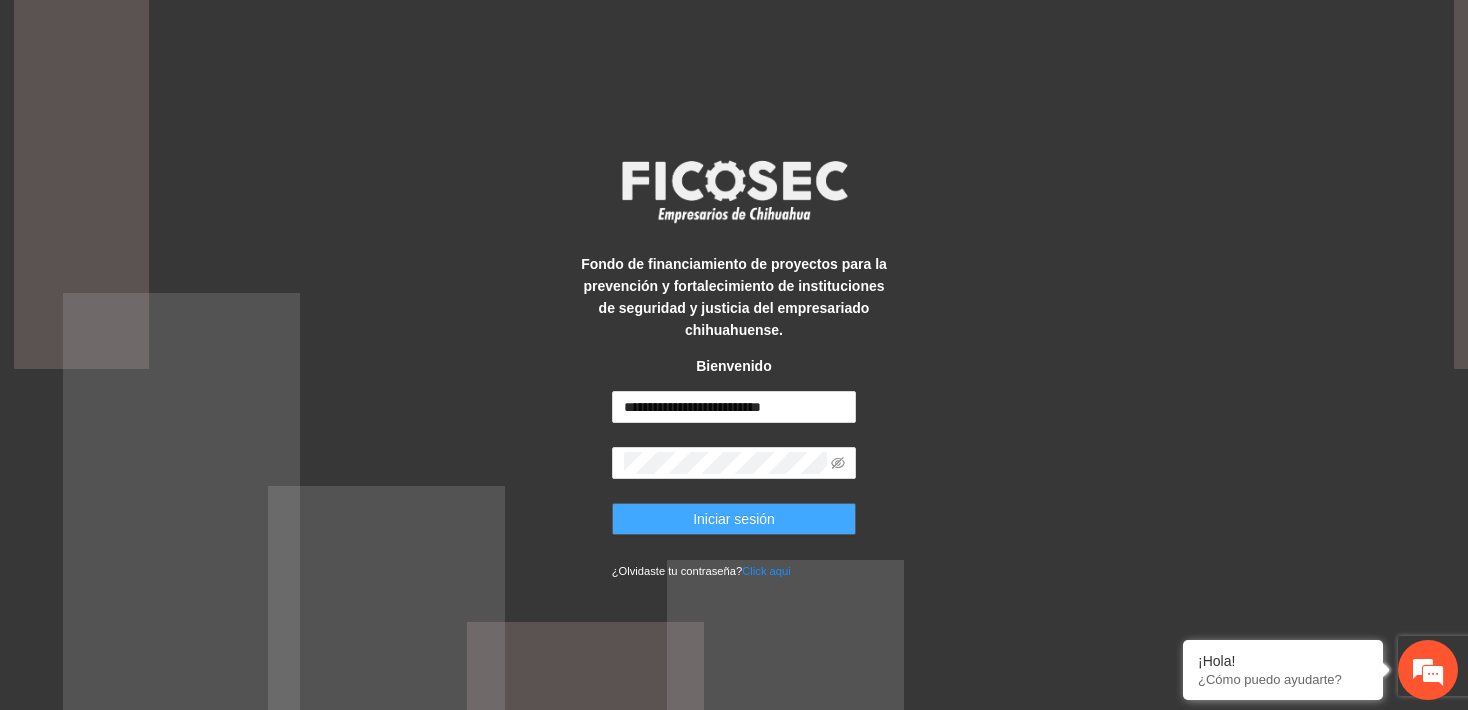 click on "Iniciar sesión" at bounding box center [734, 519] 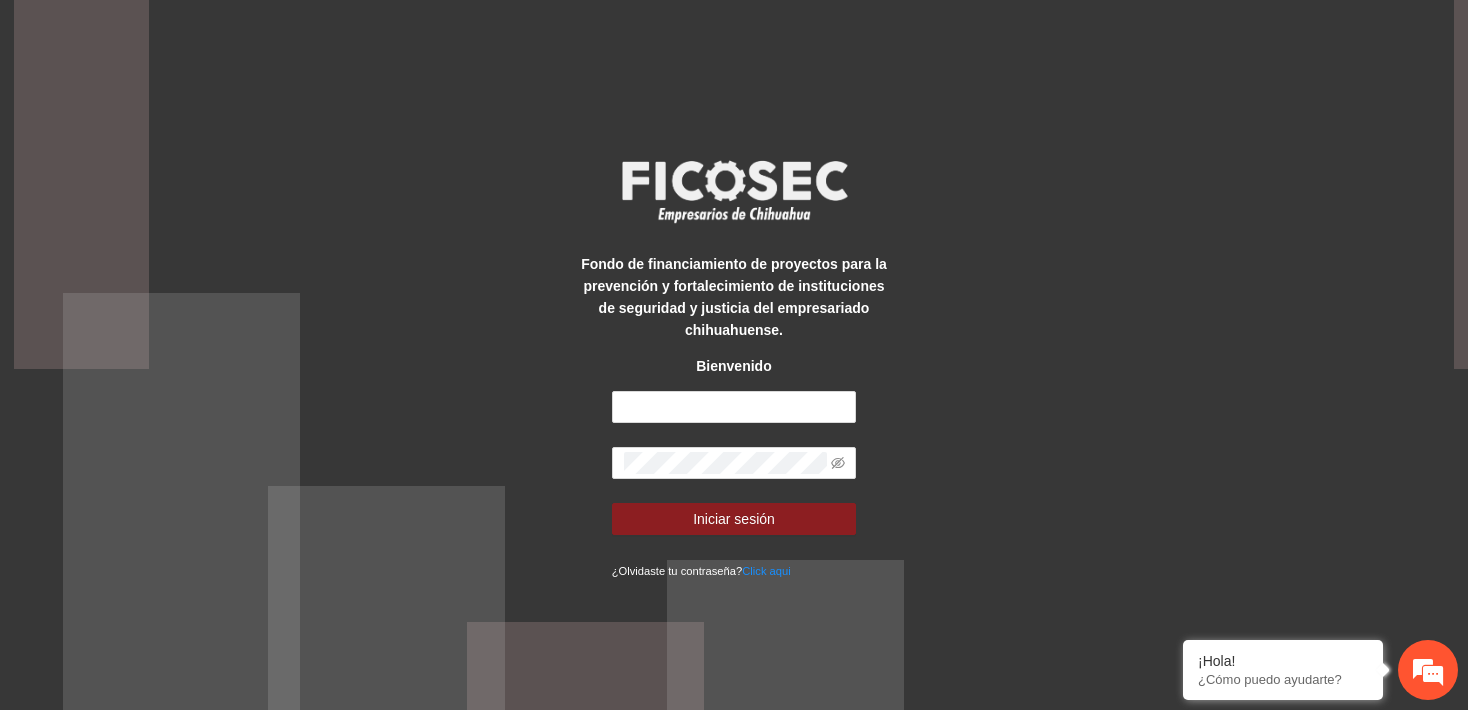 scroll, scrollTop: 0, scrollLeft: 0, axis: both 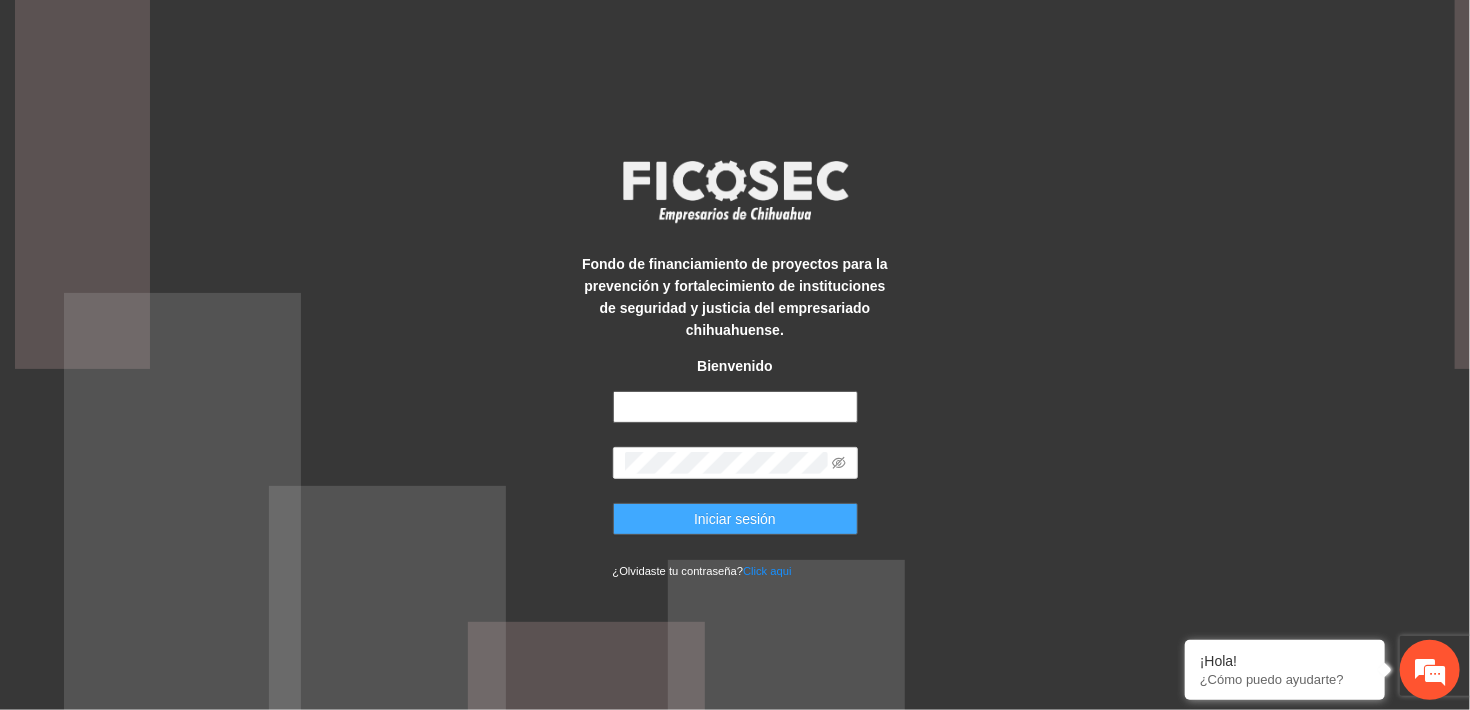 type on "**********" 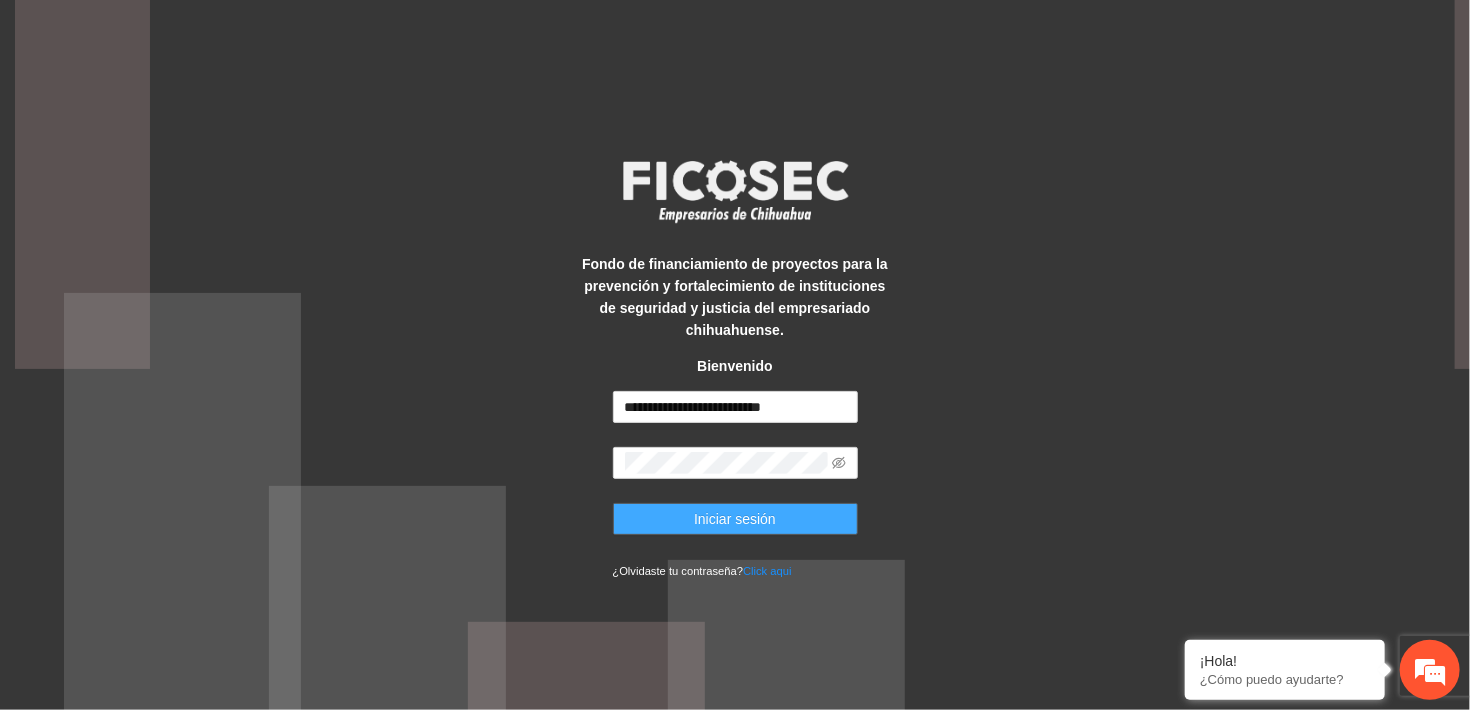 click on "Iniciar sesión" at bounding box center (735, 519) 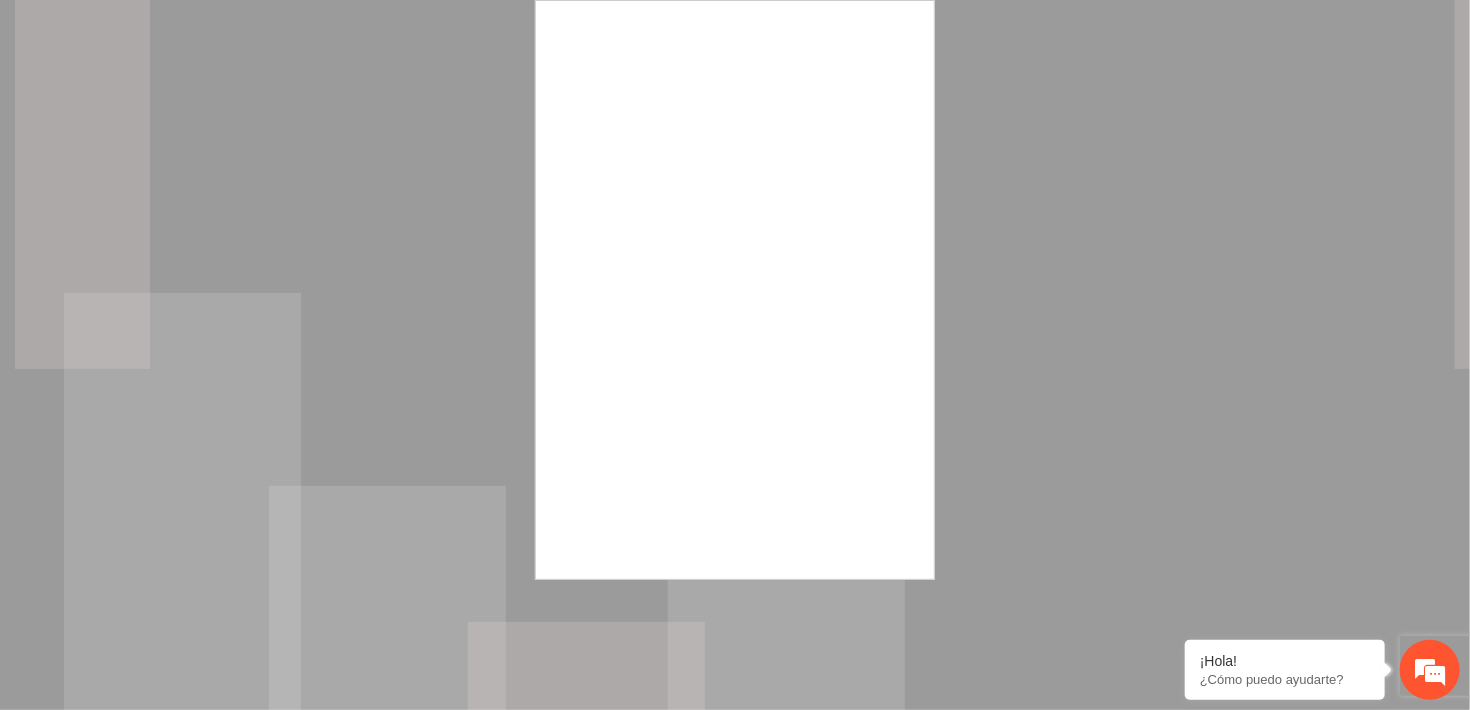 scroll, scrollTop: 0, scrollLeft: 0, axis: both 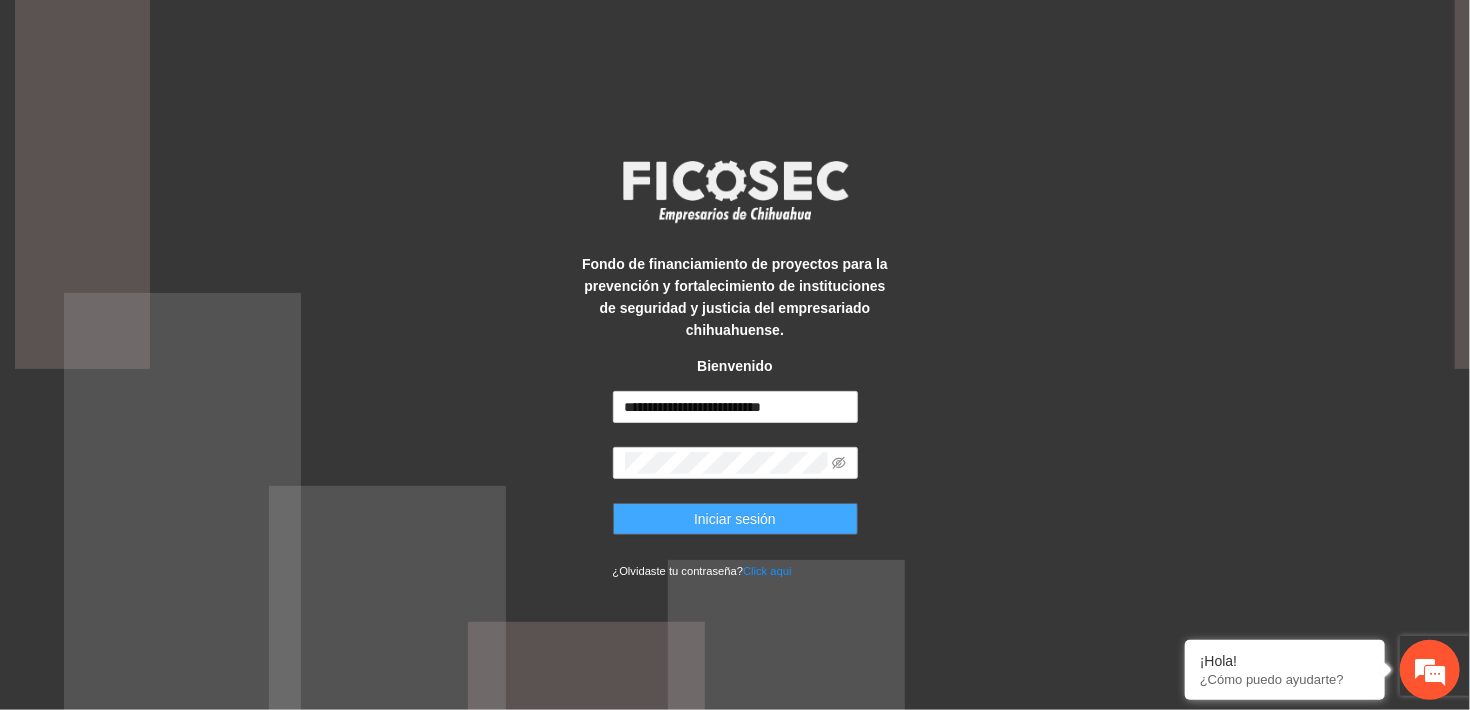 click on "Iniciar sesión" at bounding box center (735, 519) 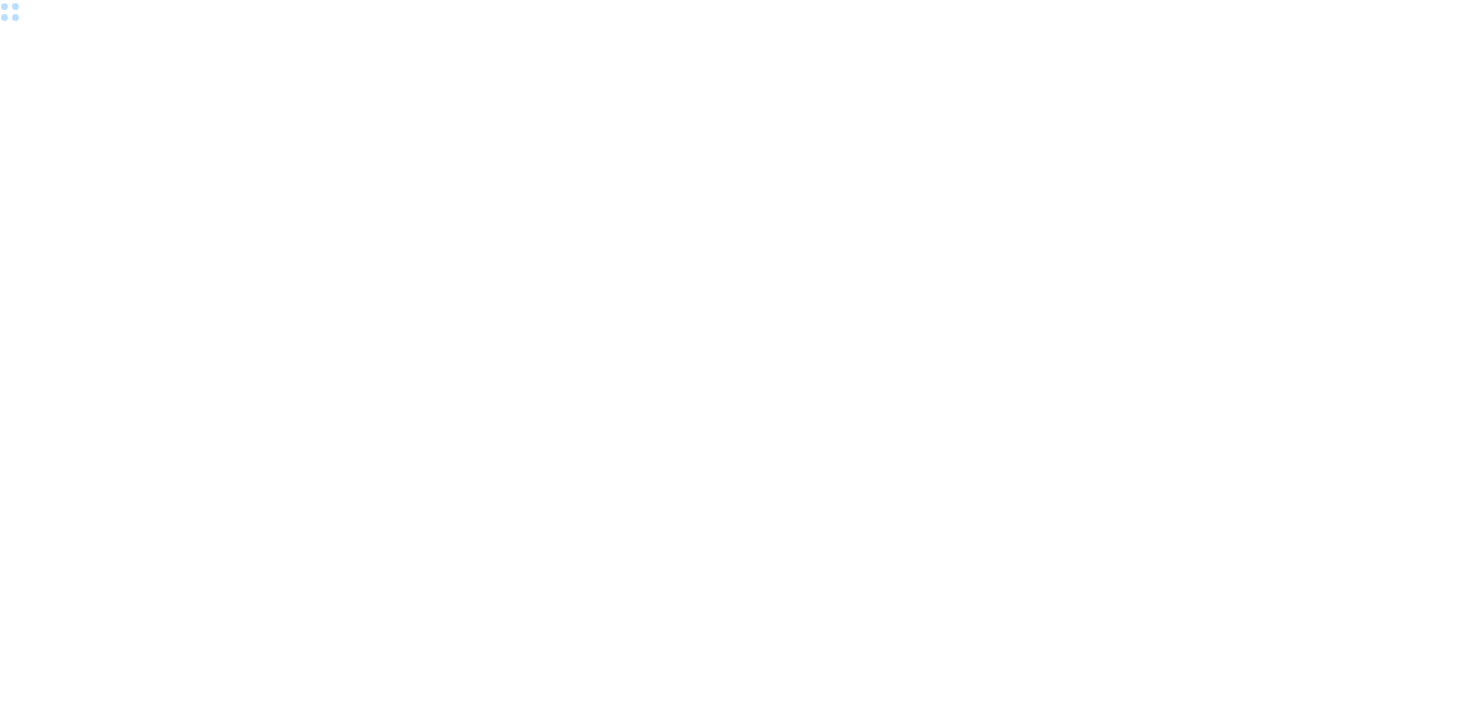 scroll, scrollTop: 0, scrollLeft: 0, axis: both 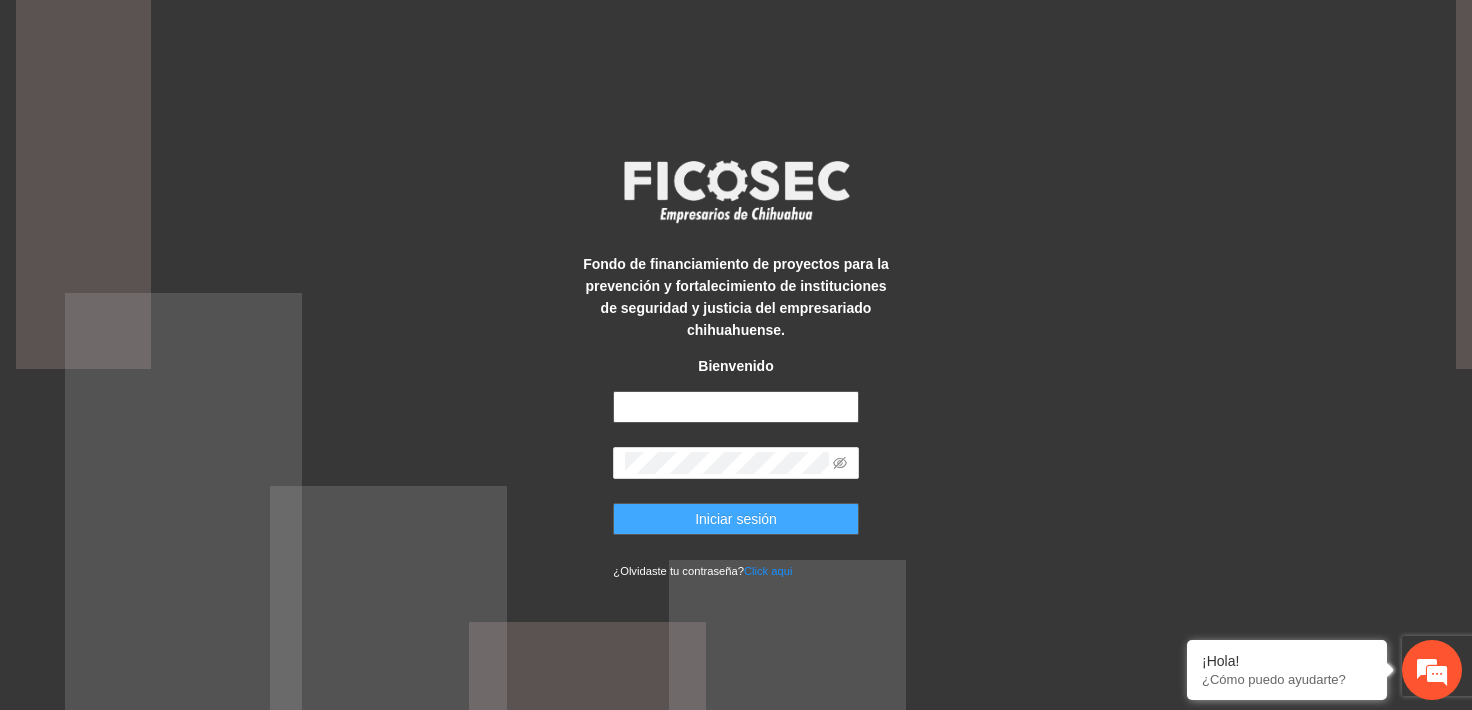 type on "**********" 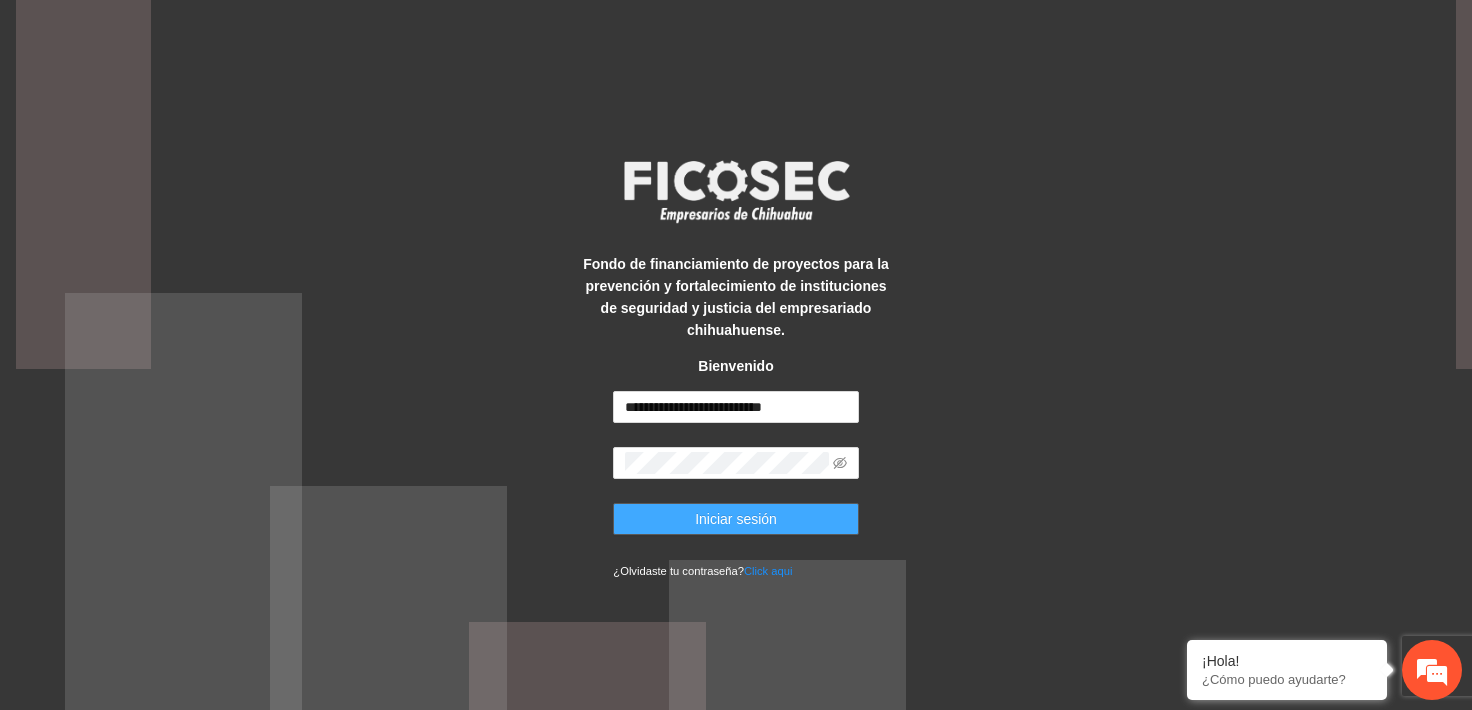 click on "Iniciar sesión" at bounding box center [735, 519] 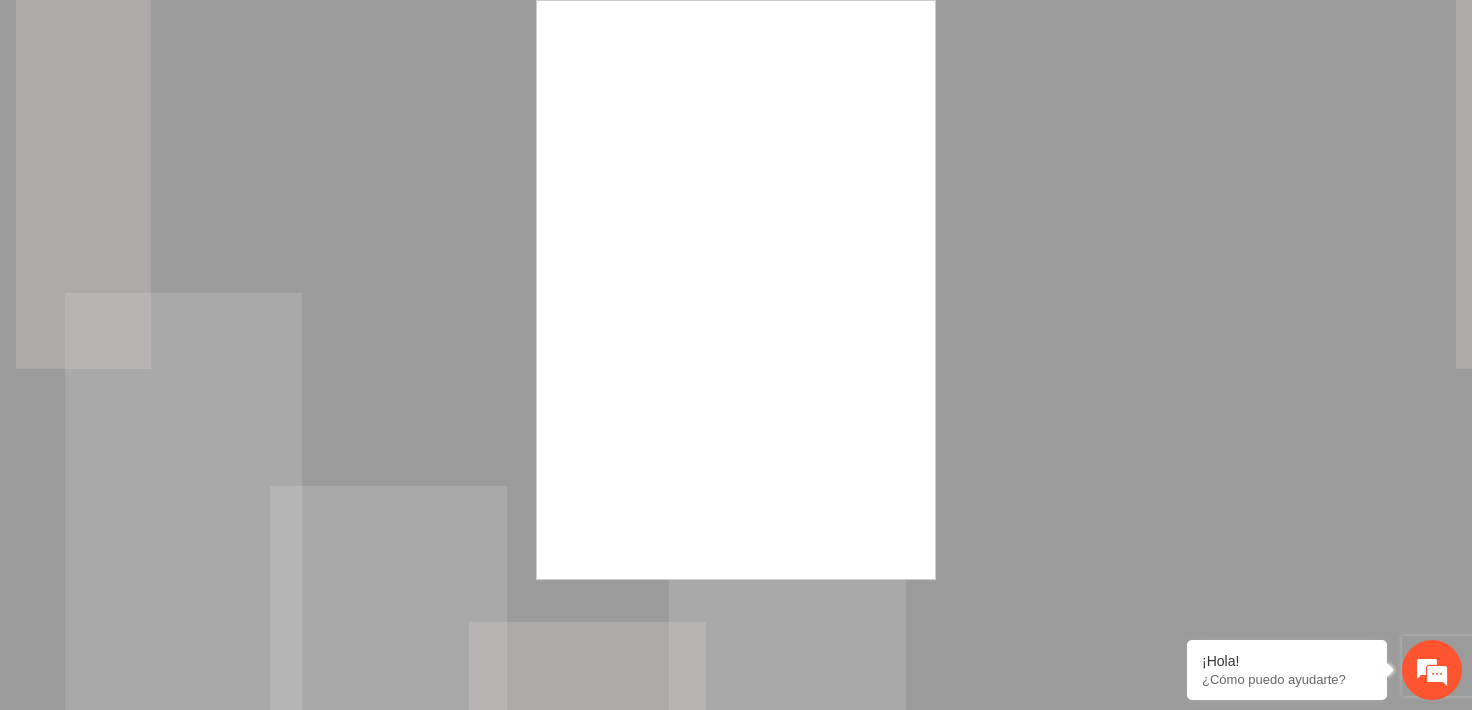 scroll, scrollTop: 0, scrollLeft: 0, axis: both 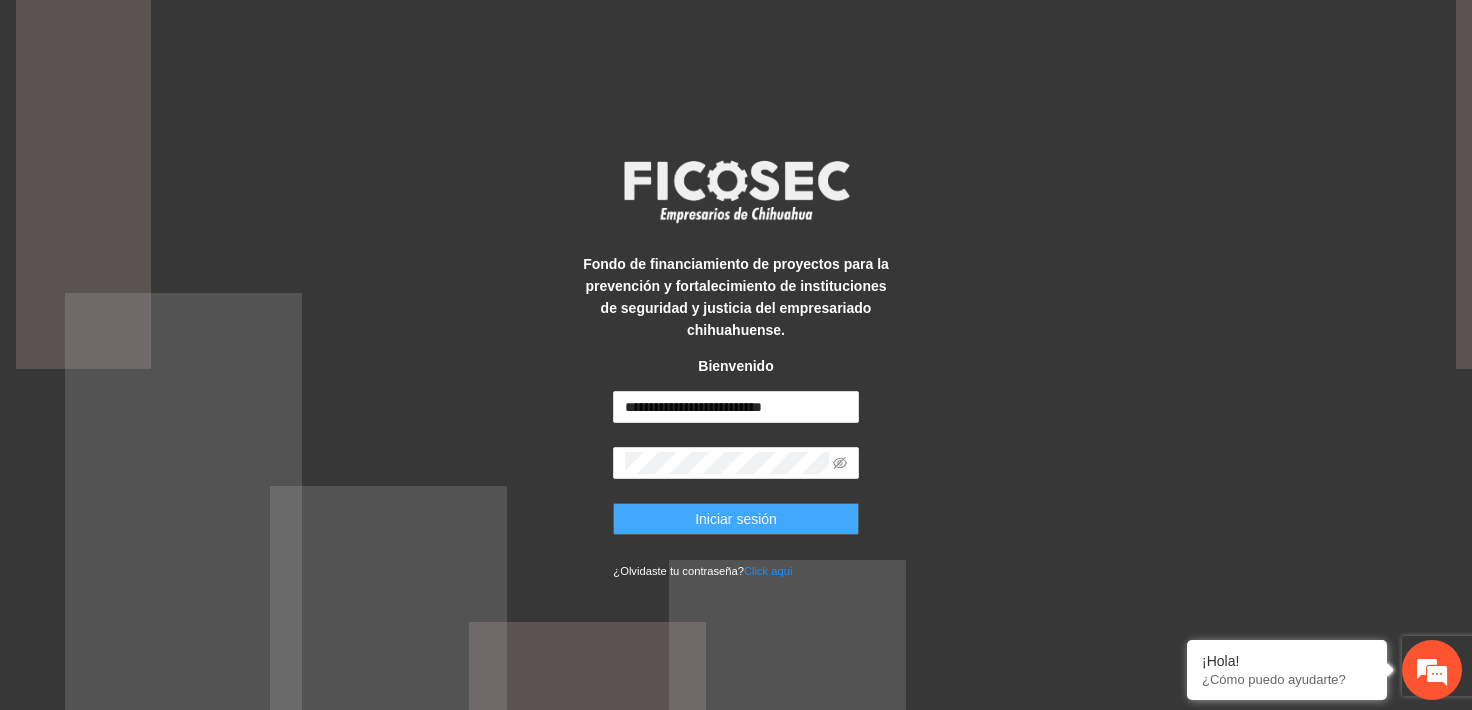 click on "Iniciar sesión" at bounding box center (735, 519) 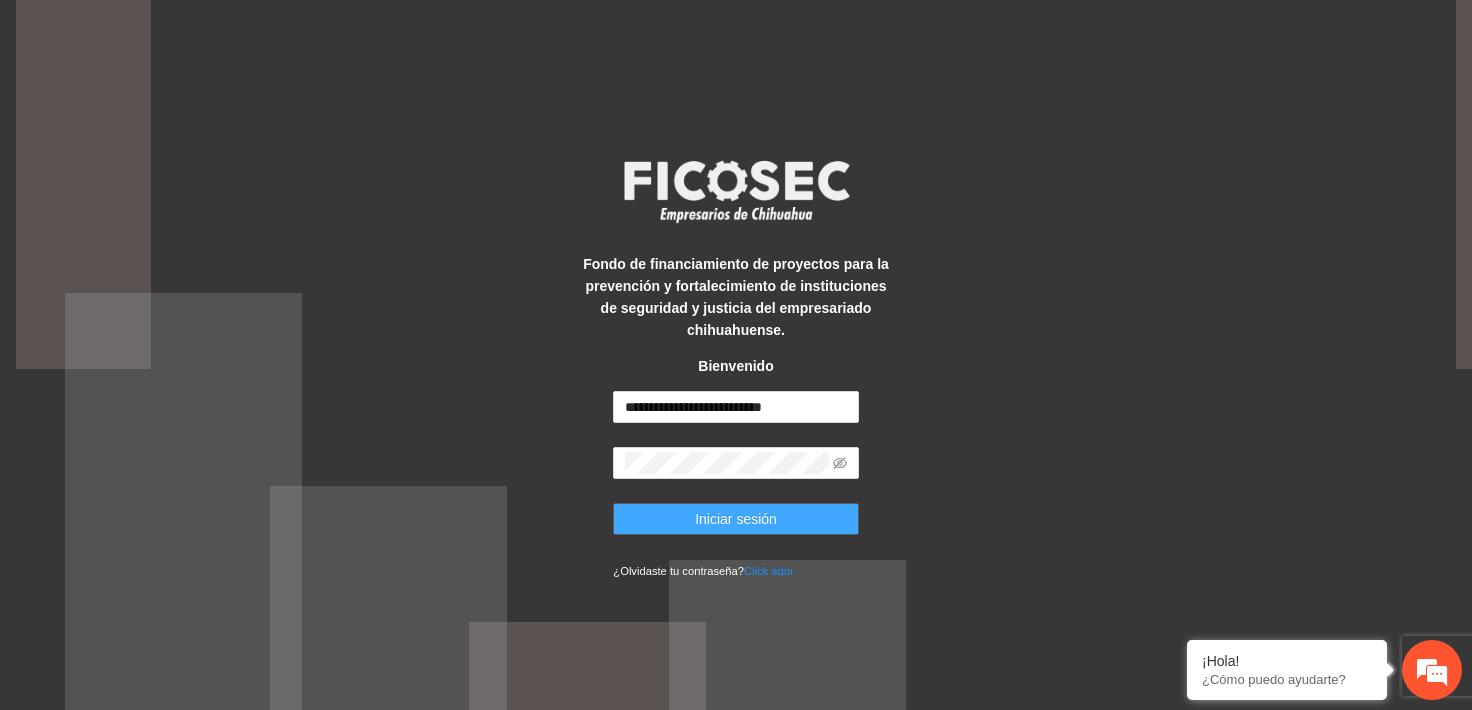 click on "Iniciar sesión" at bounding box center [736, 519] 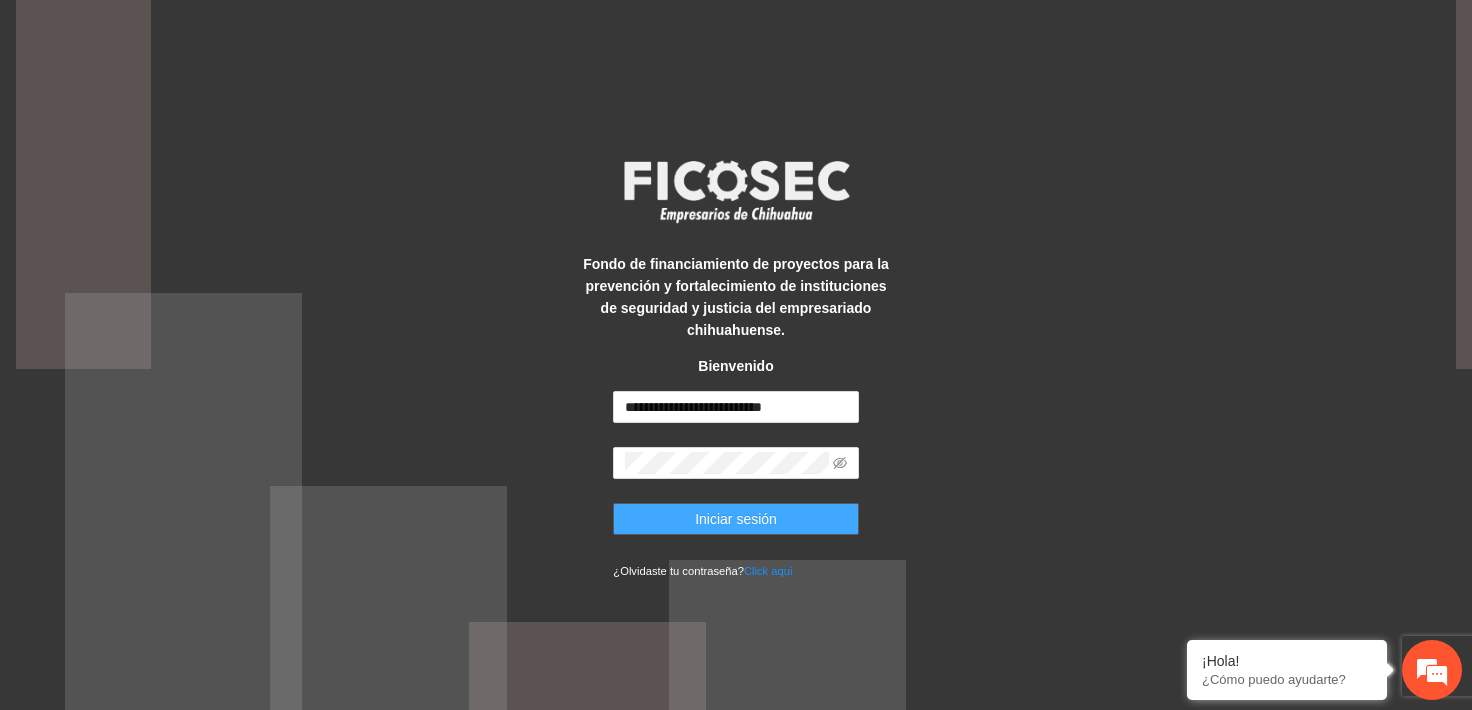 click on "Iniciar sesión" at bounding box center [735, 519] 